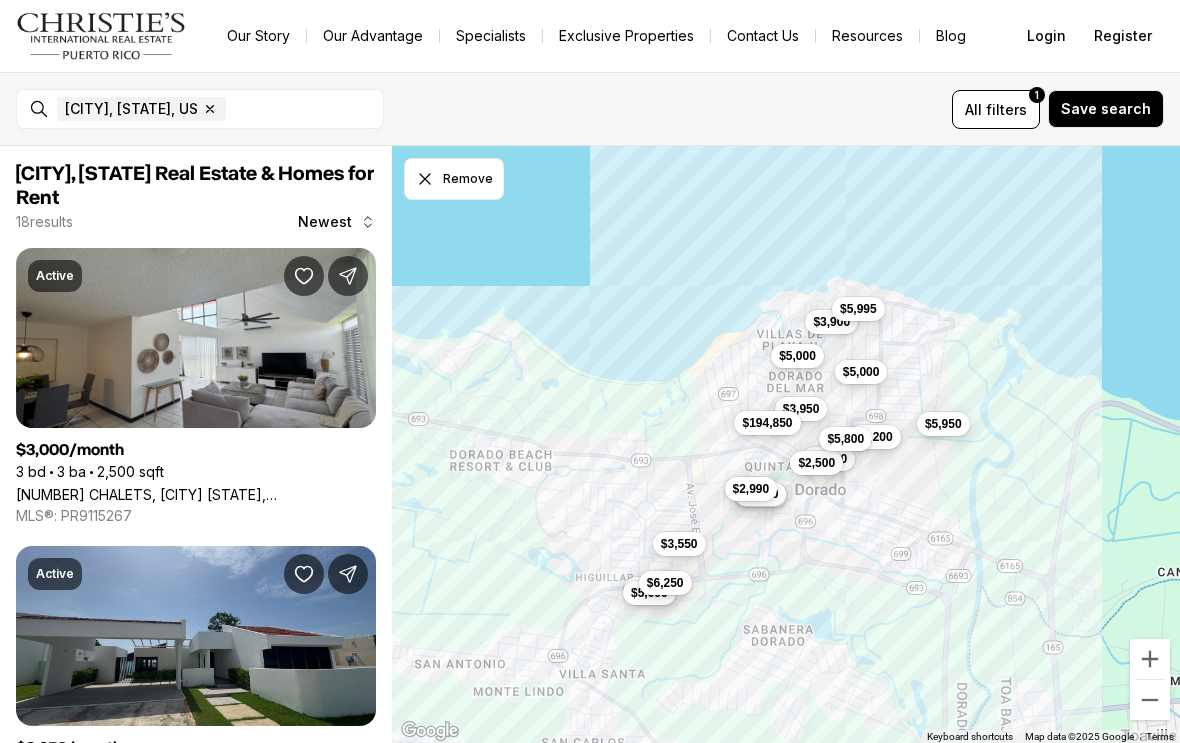 scroll, scrollTop: 0, scrollLeft: 0, axis: both 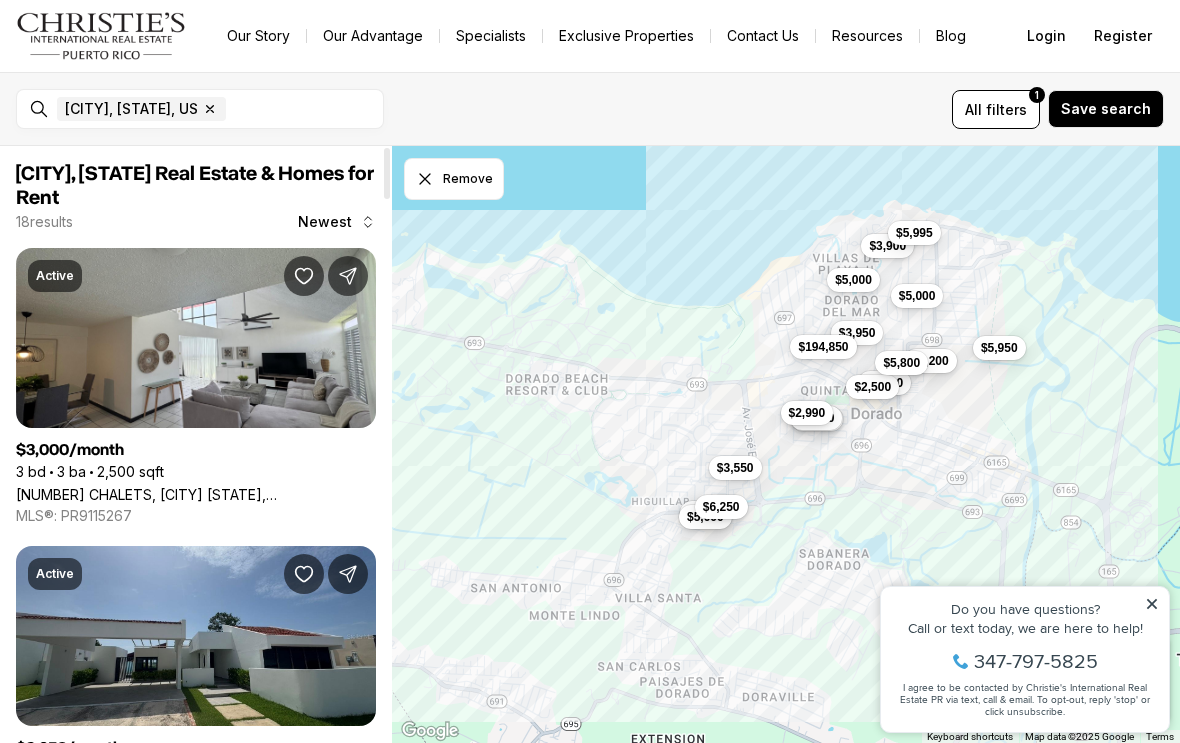 click on "[NUMBER] CHALETS, [CITY] [STATE], [POSTAL_CODE]" at bounding box center [196, 494] 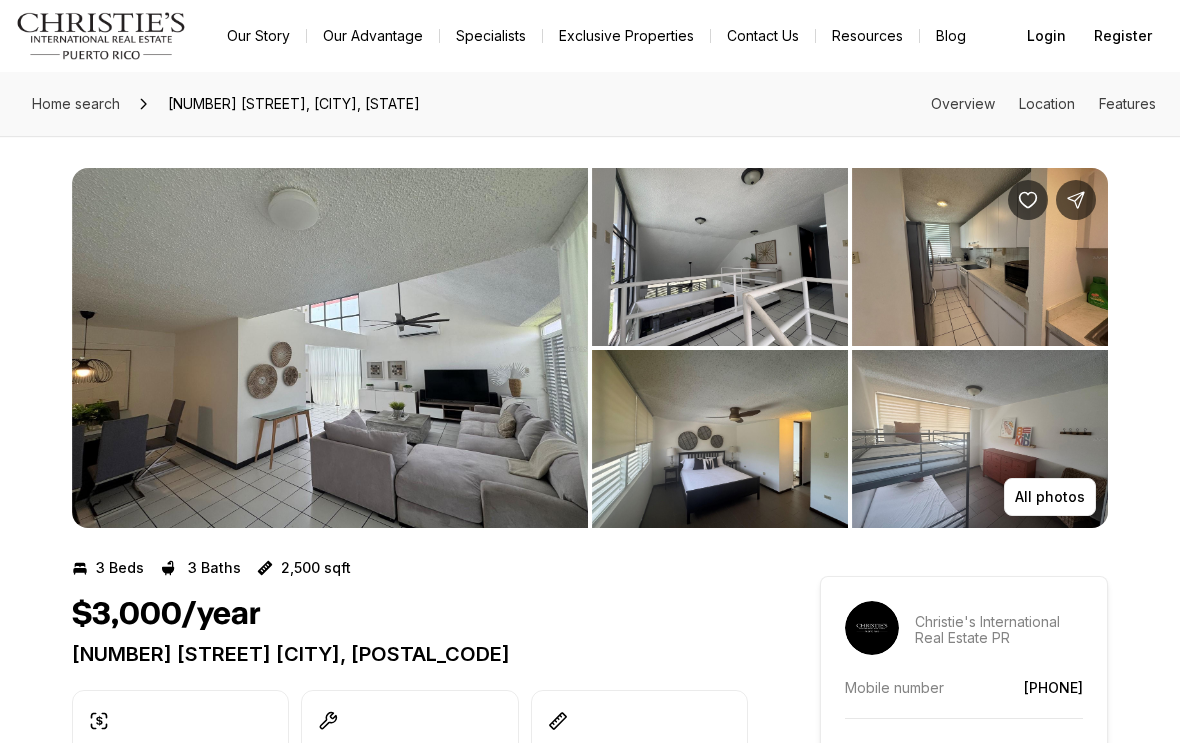 scroll, scrollTop: 0, scrollLeft: 0, axis: both 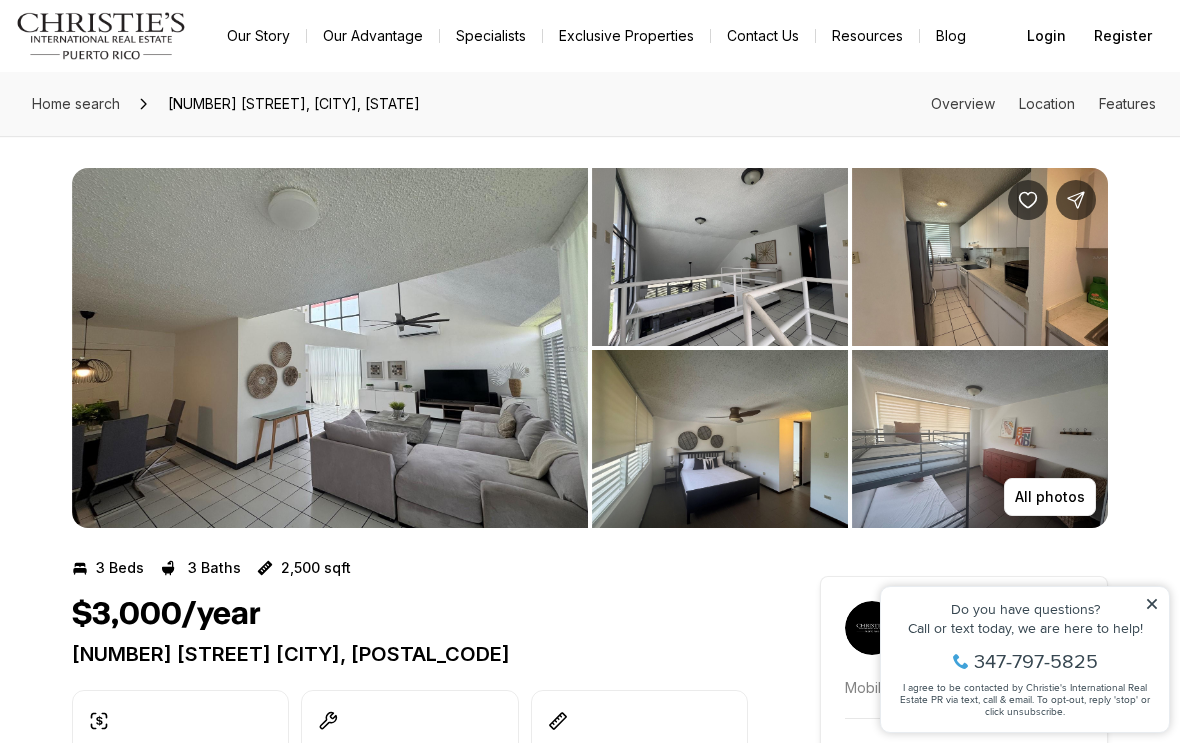 click at bounding box center [330, 348] 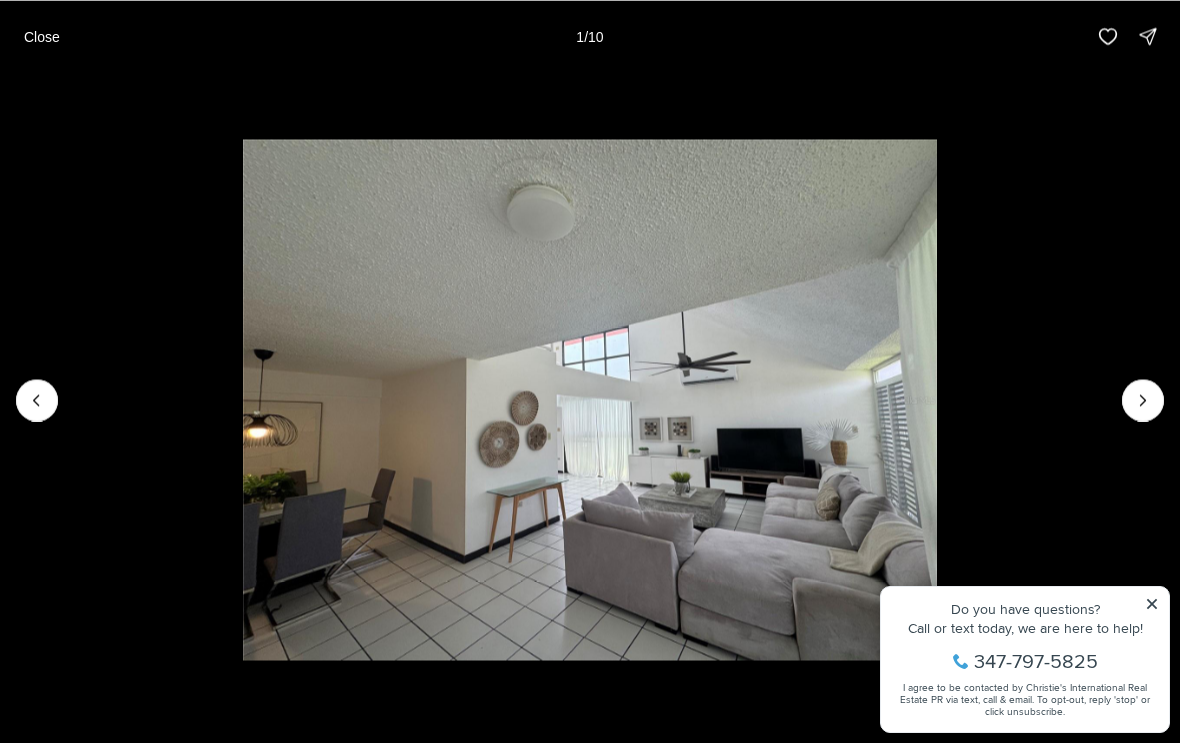 click 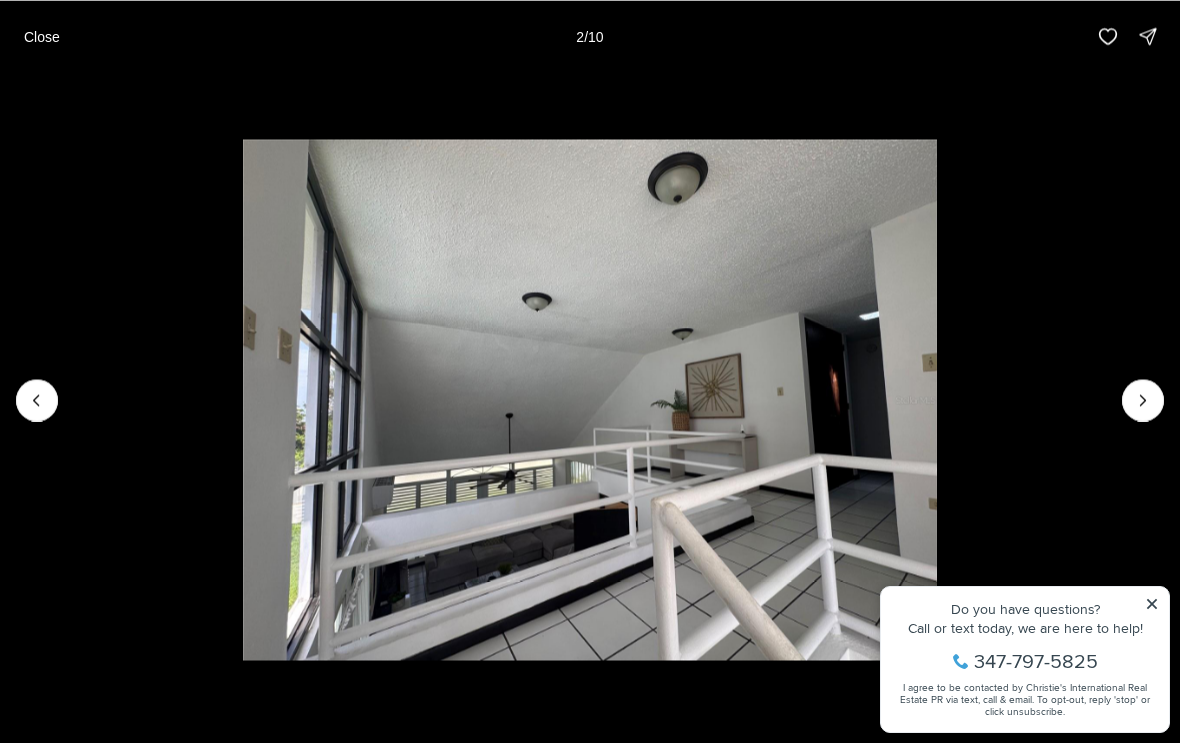 click 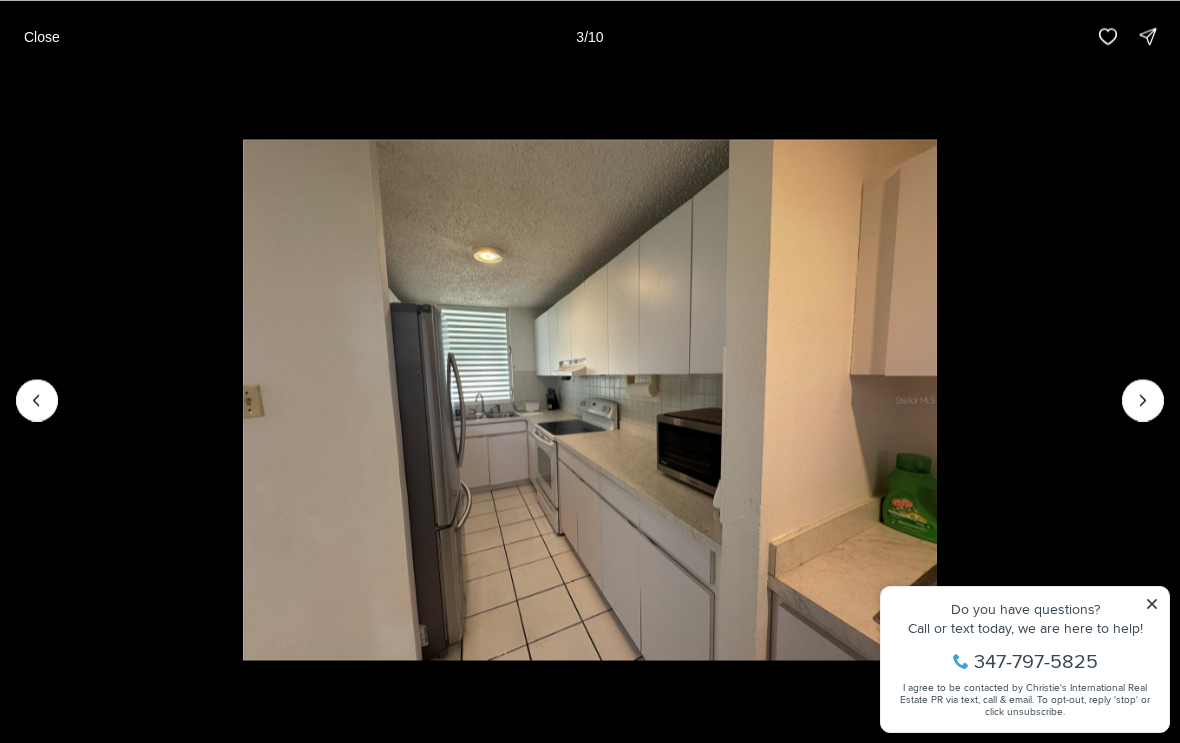 click 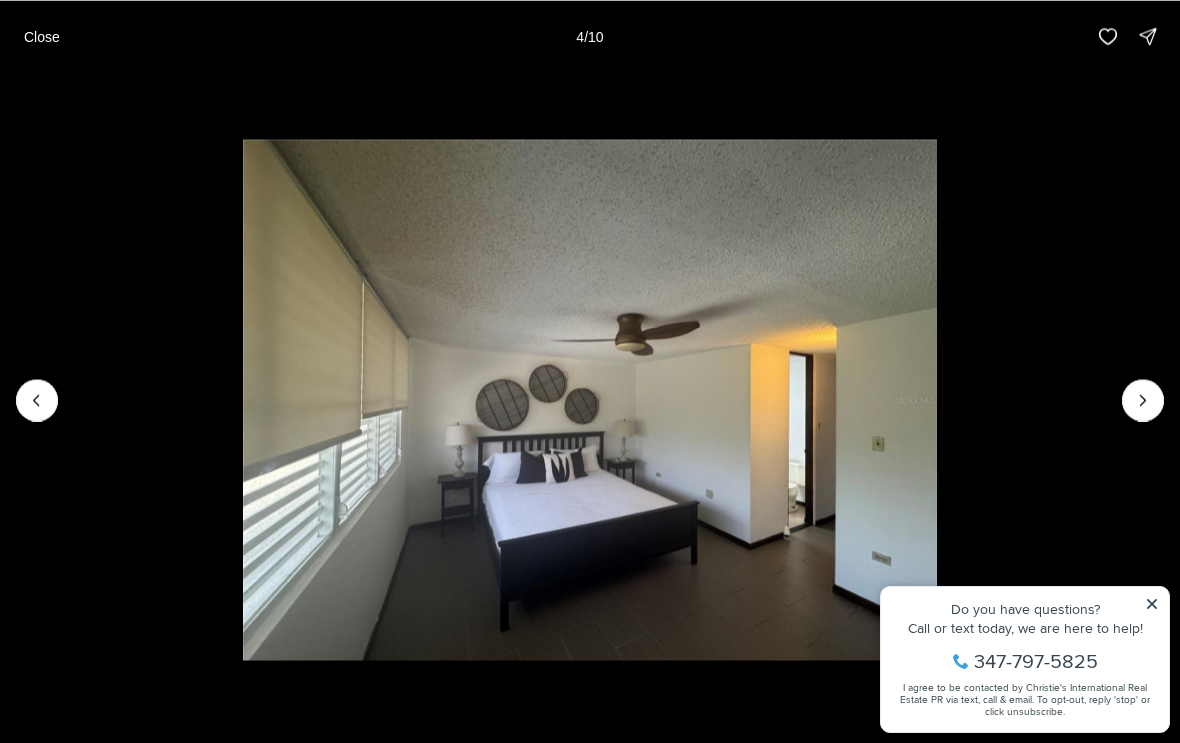 click on "Close" at bounding box center (42, 36) 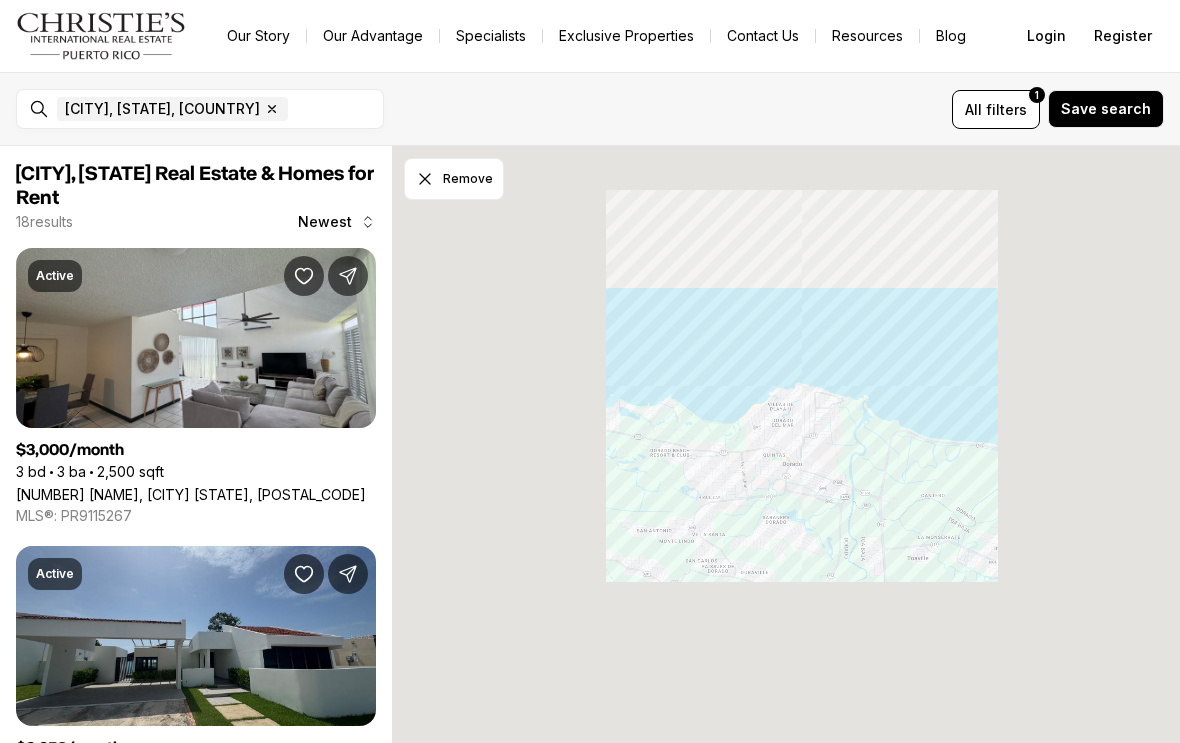 scroll, scrollTop: 0, scrollLeft: 0, axis: both 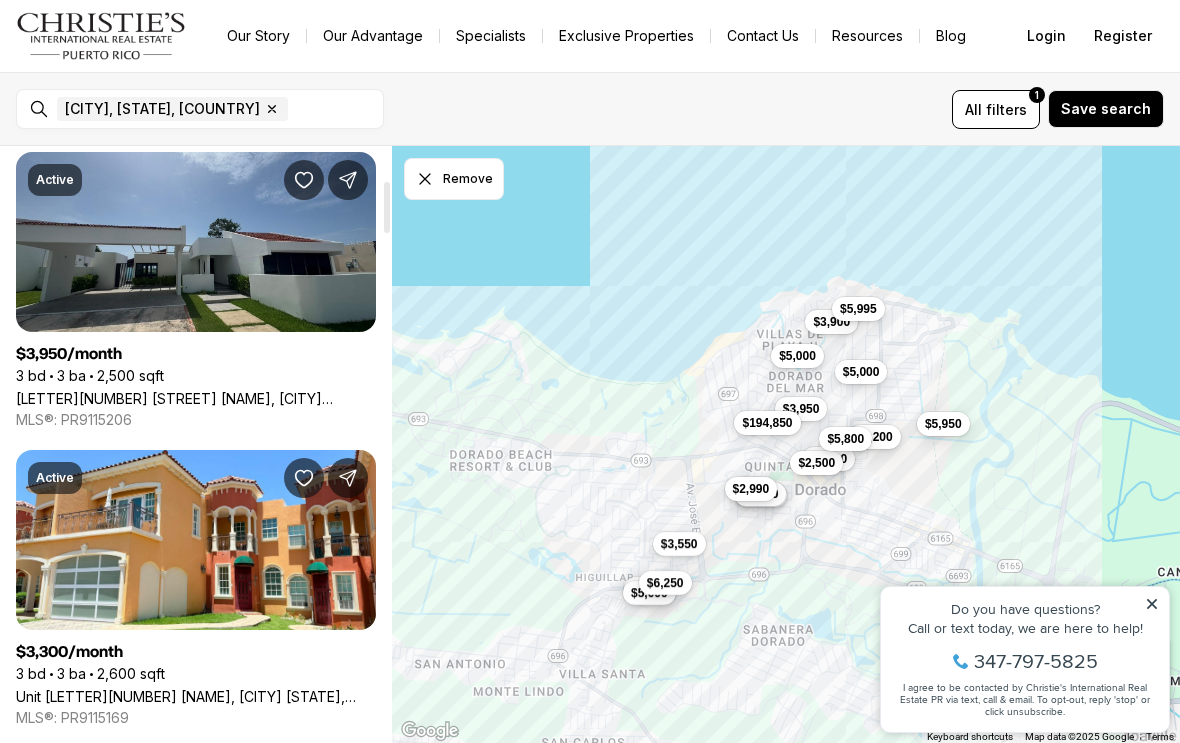 click on "j2 [STREET] DE MAR, [CITY] [STATE], [POSTAL_CODE]" at bounding box center [196, 398] 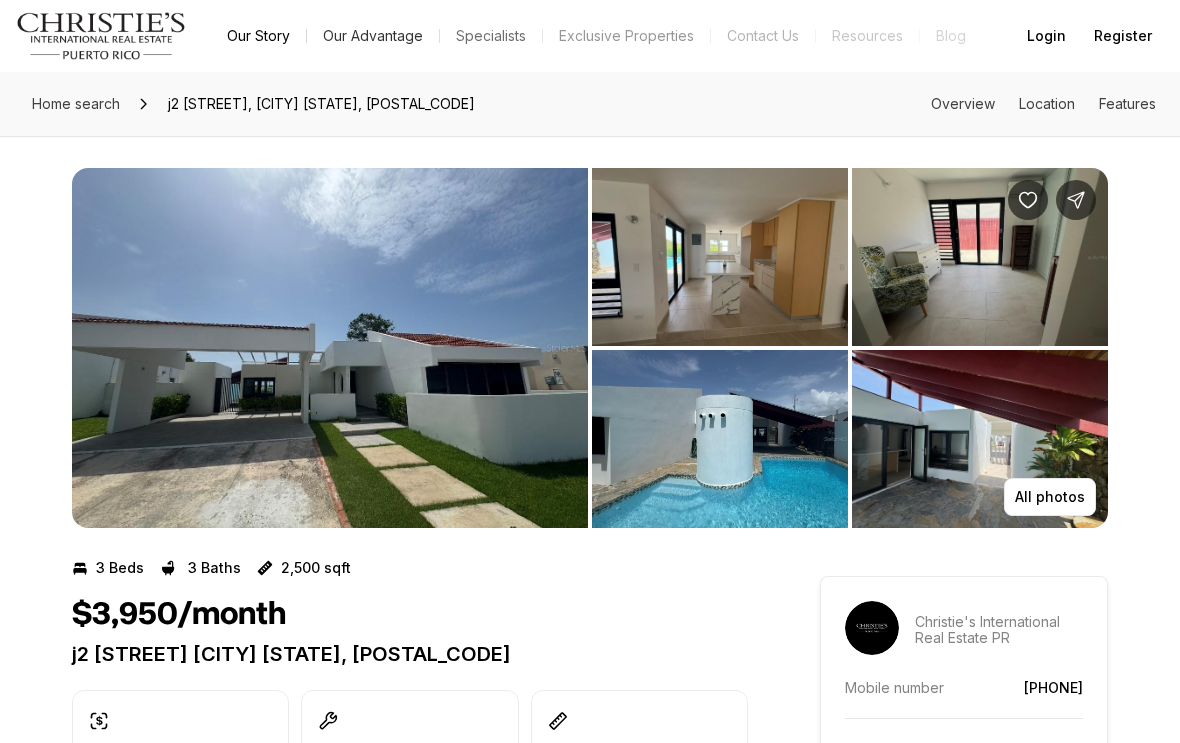 scroll, scrollTop: 0, scrollLeft: 0, axis: both 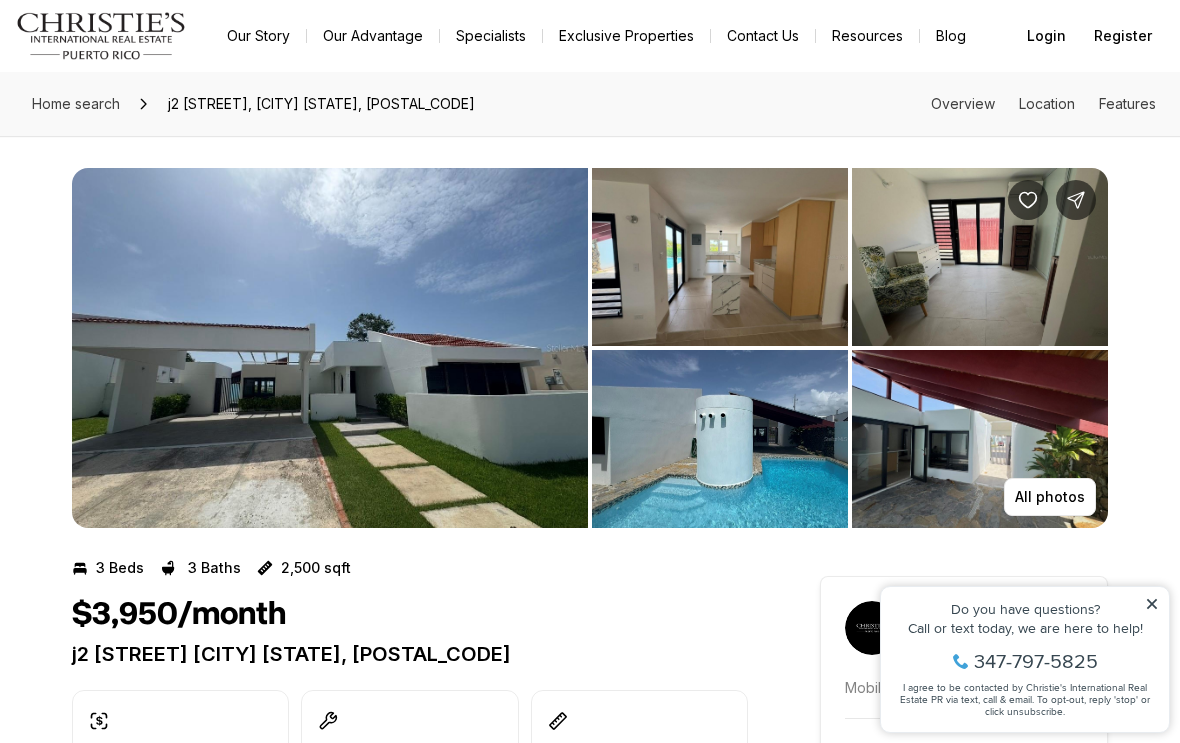 click at bounding box center [720, 257] 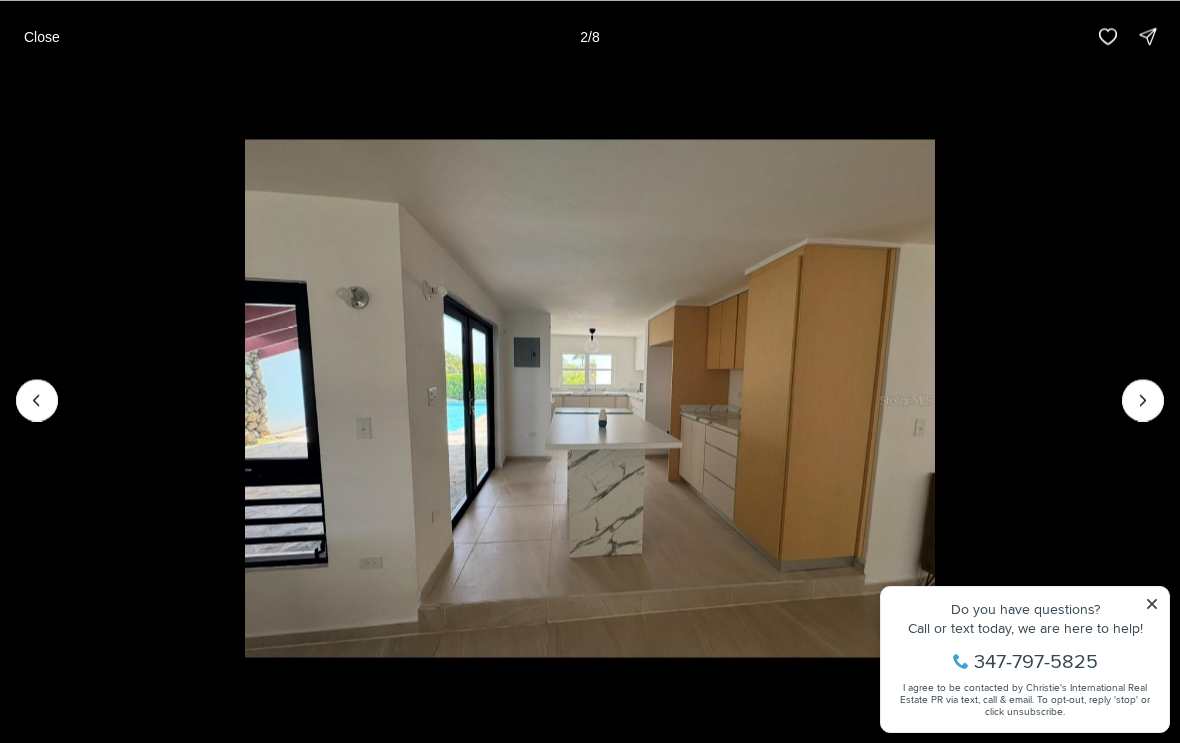 click 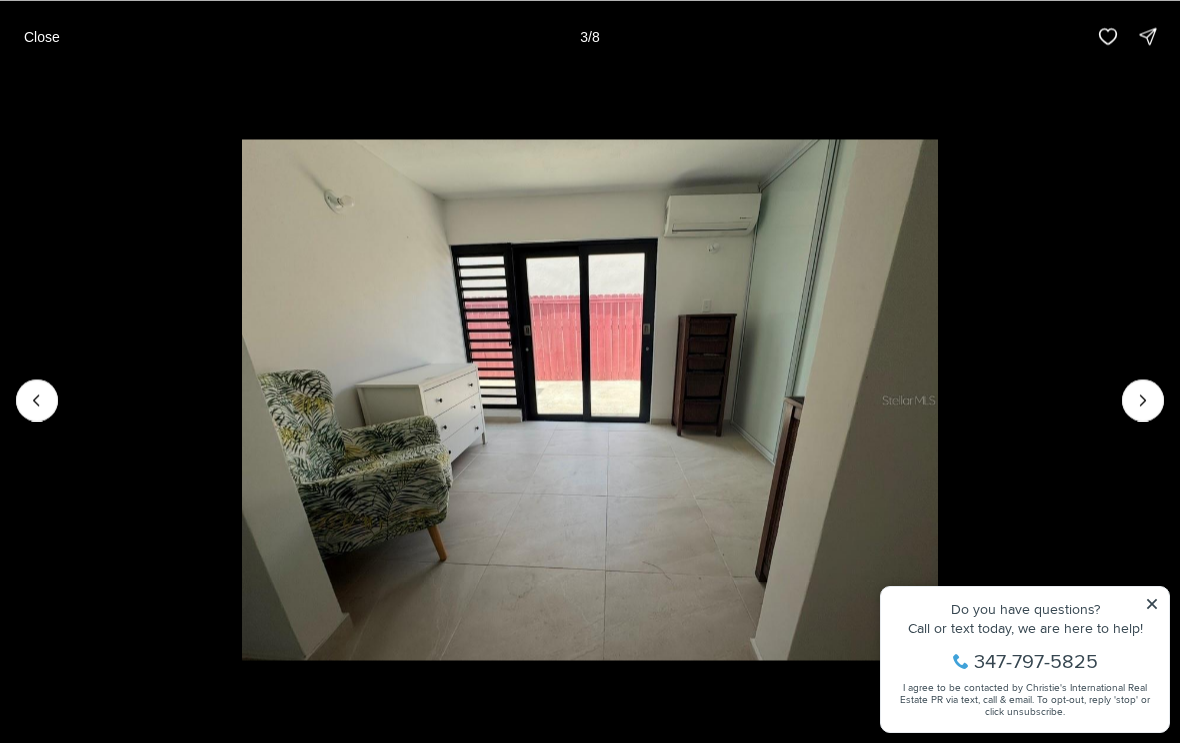 click 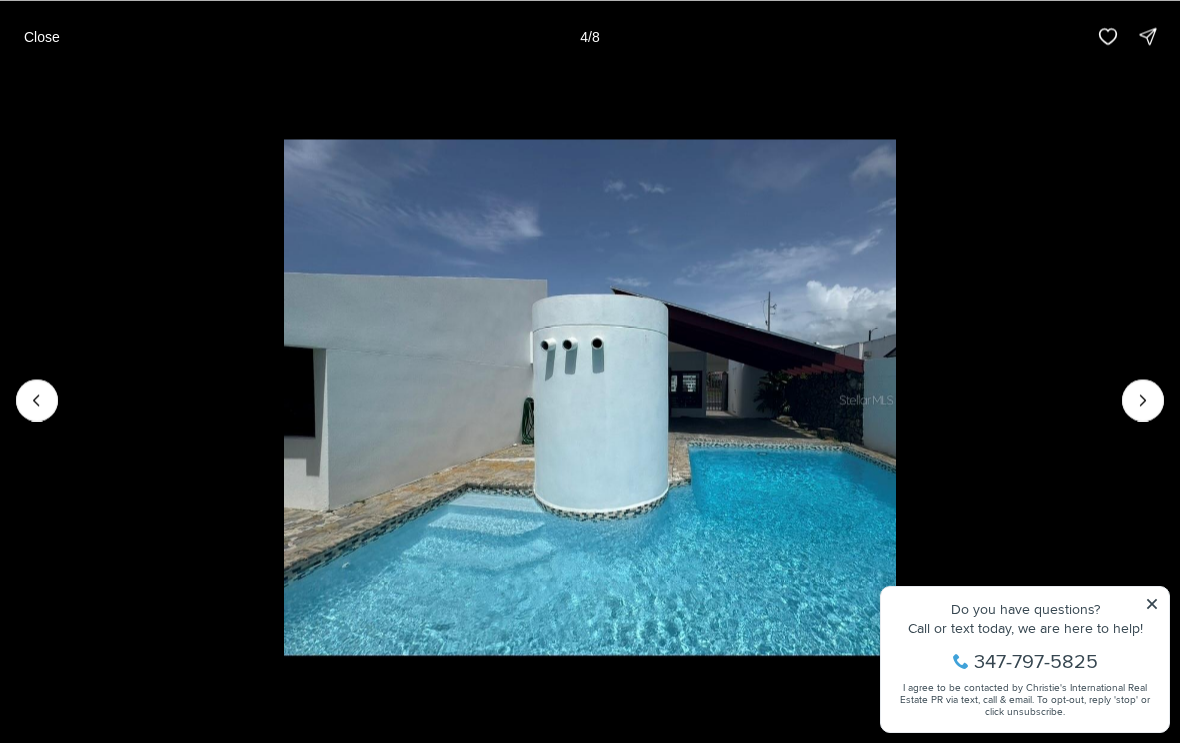 click 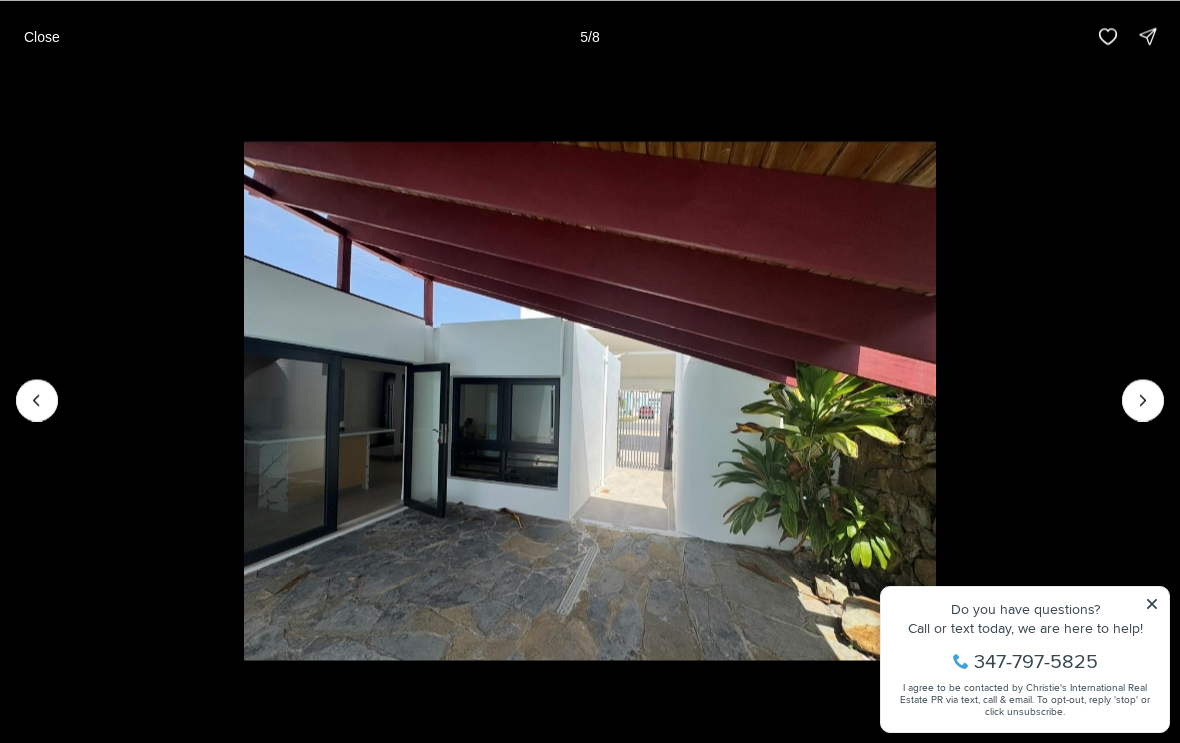 click 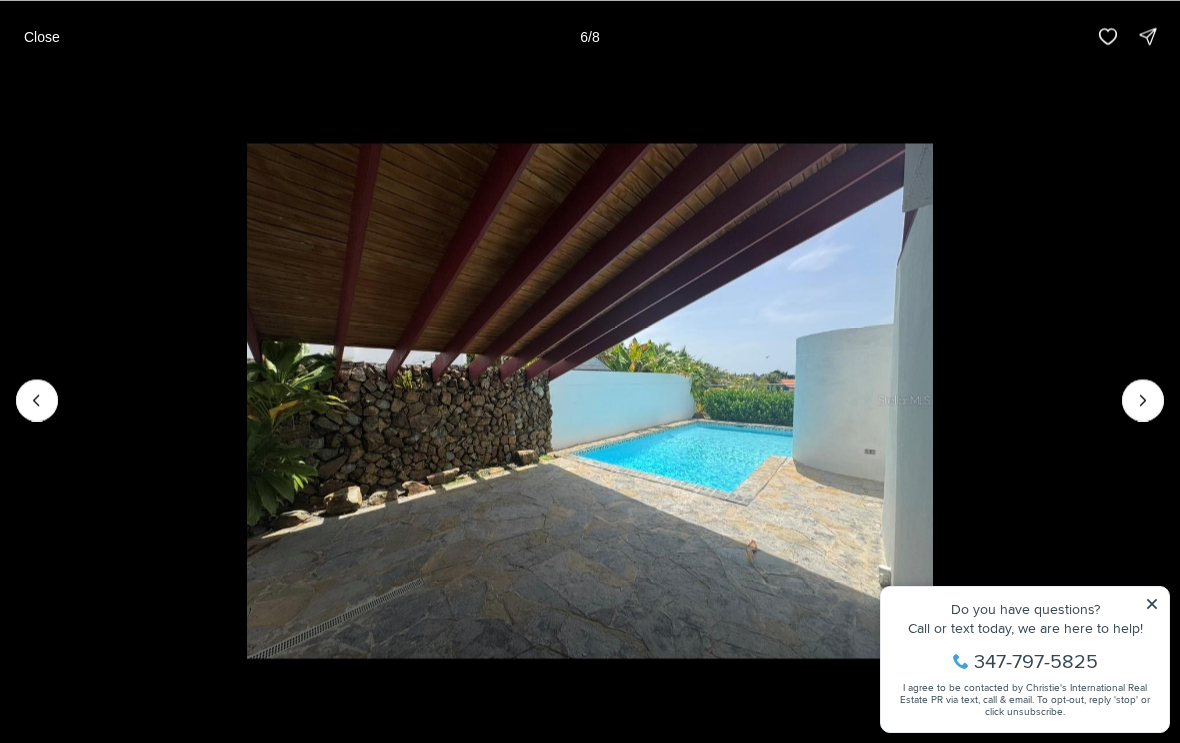 click 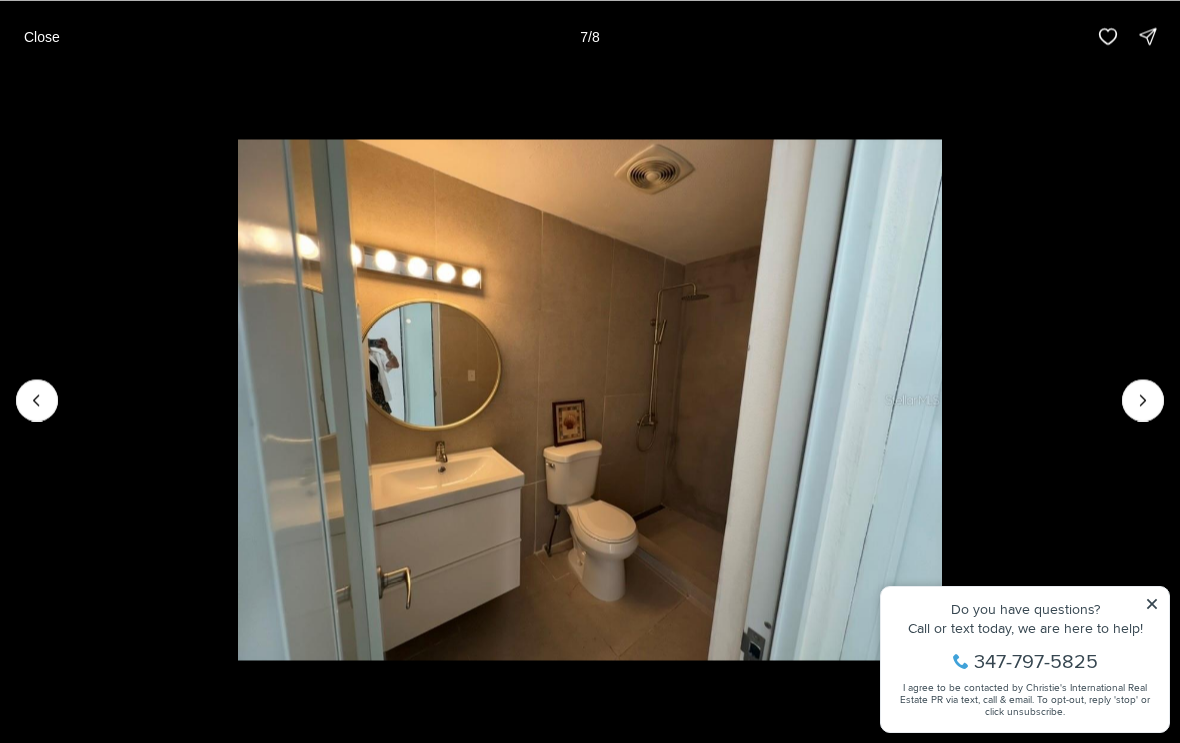 click 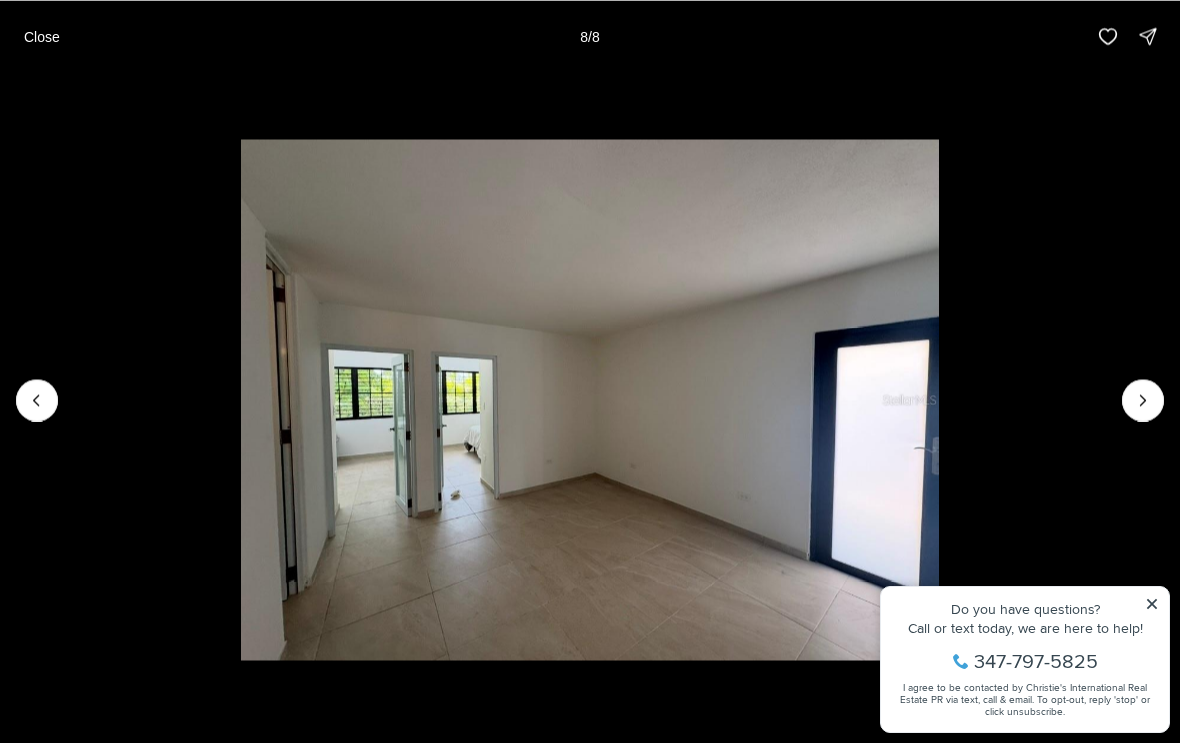 click at bounding box center [1143, 400] 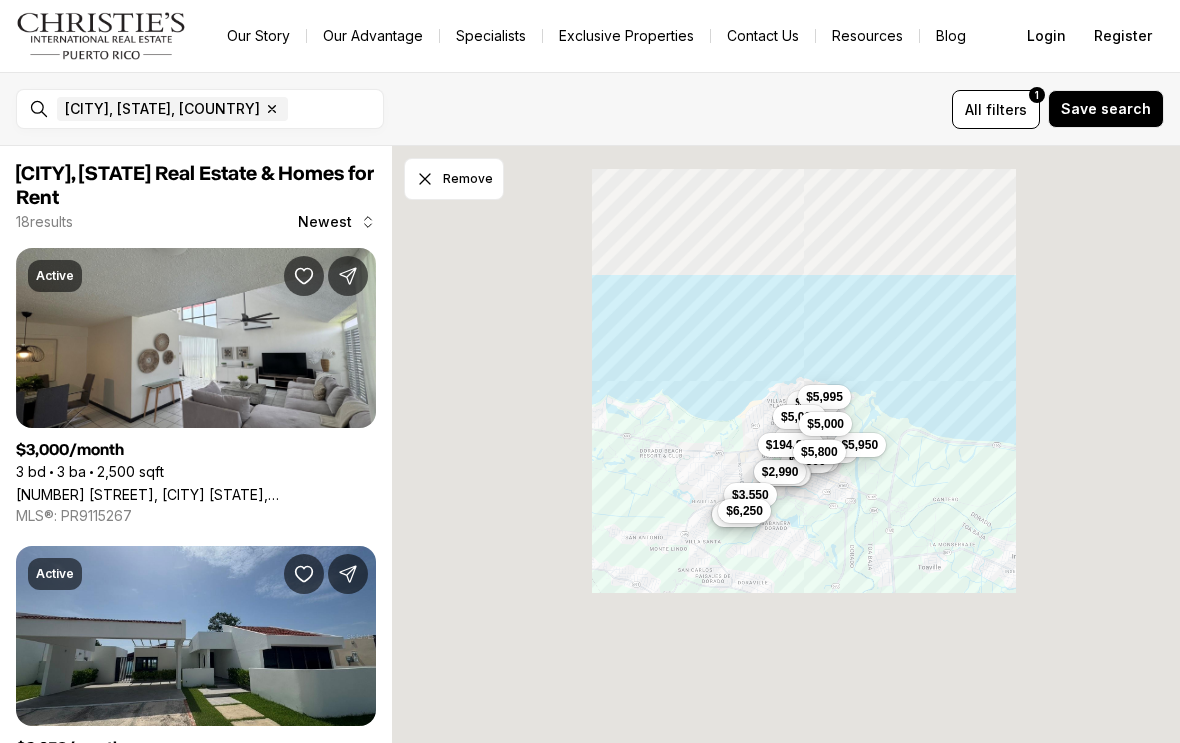 scroll, scrollTop: 0, scrollLeft: 0, axis: both 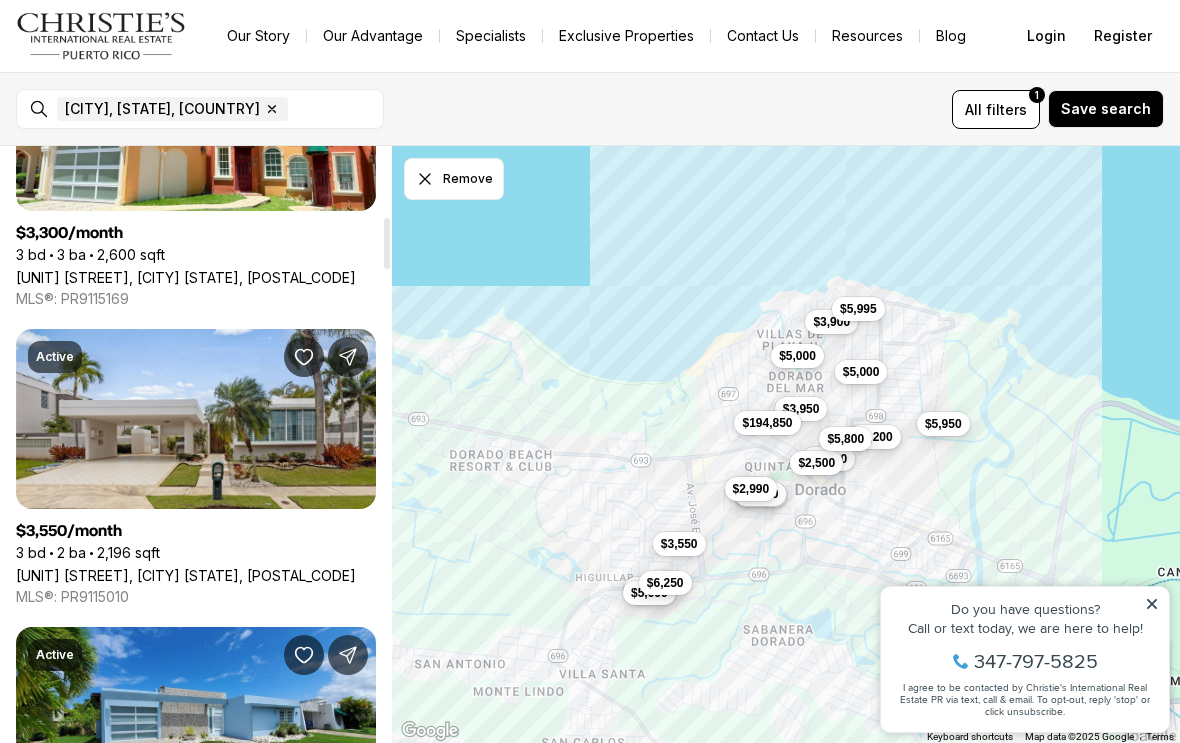 click on "D-39 CALLE TOPACIO, DORADO PR, 00646" at bounding box center (186, 575) 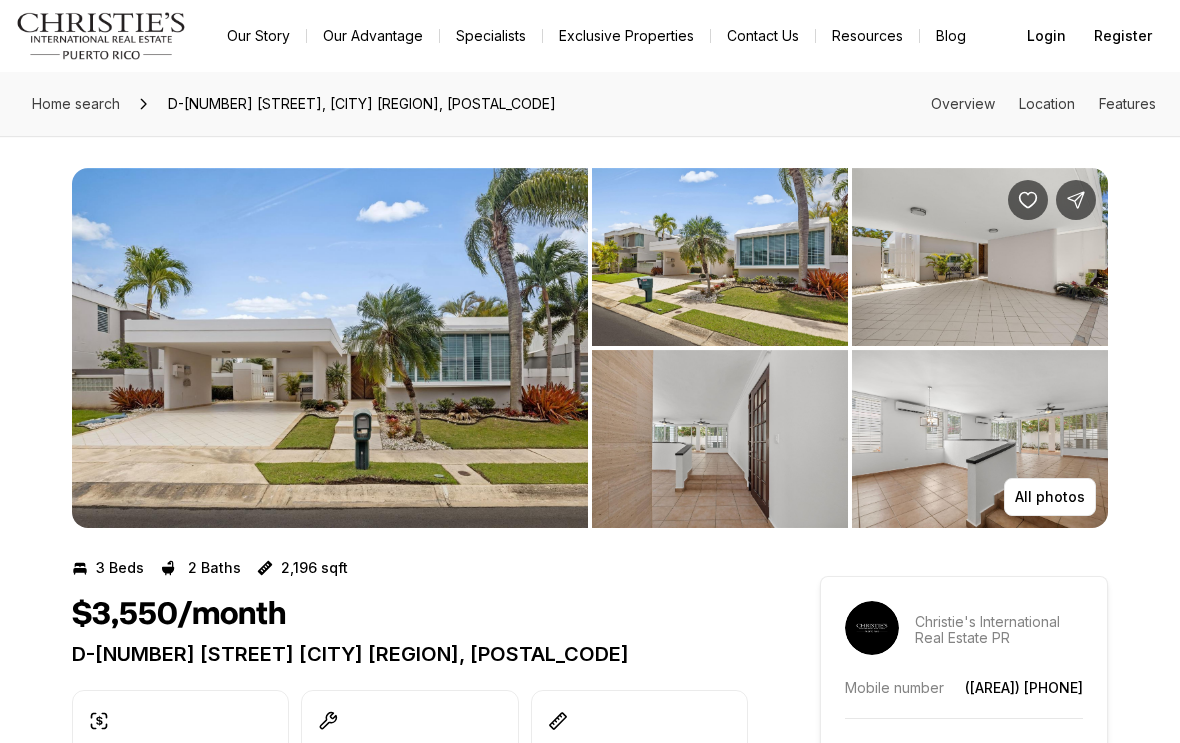 scroll, scrollTop: 0, scrollLeft: 0, axis: both 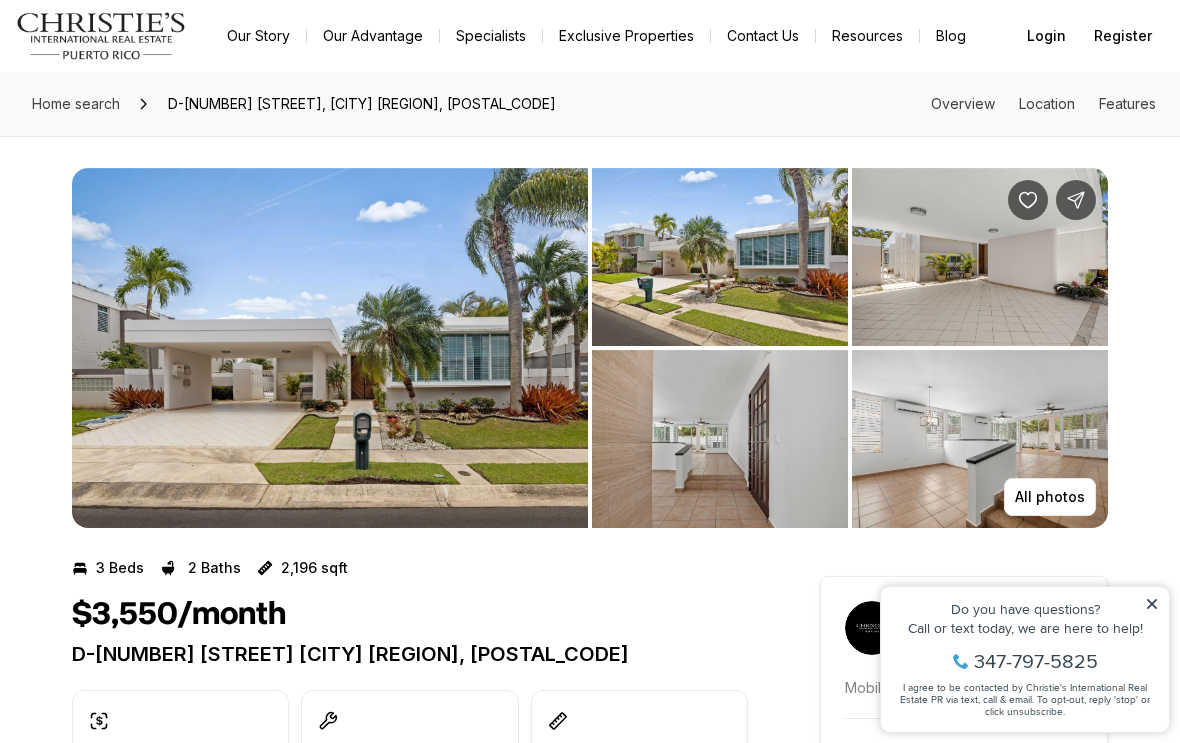 click at bounding box center (330, 348) 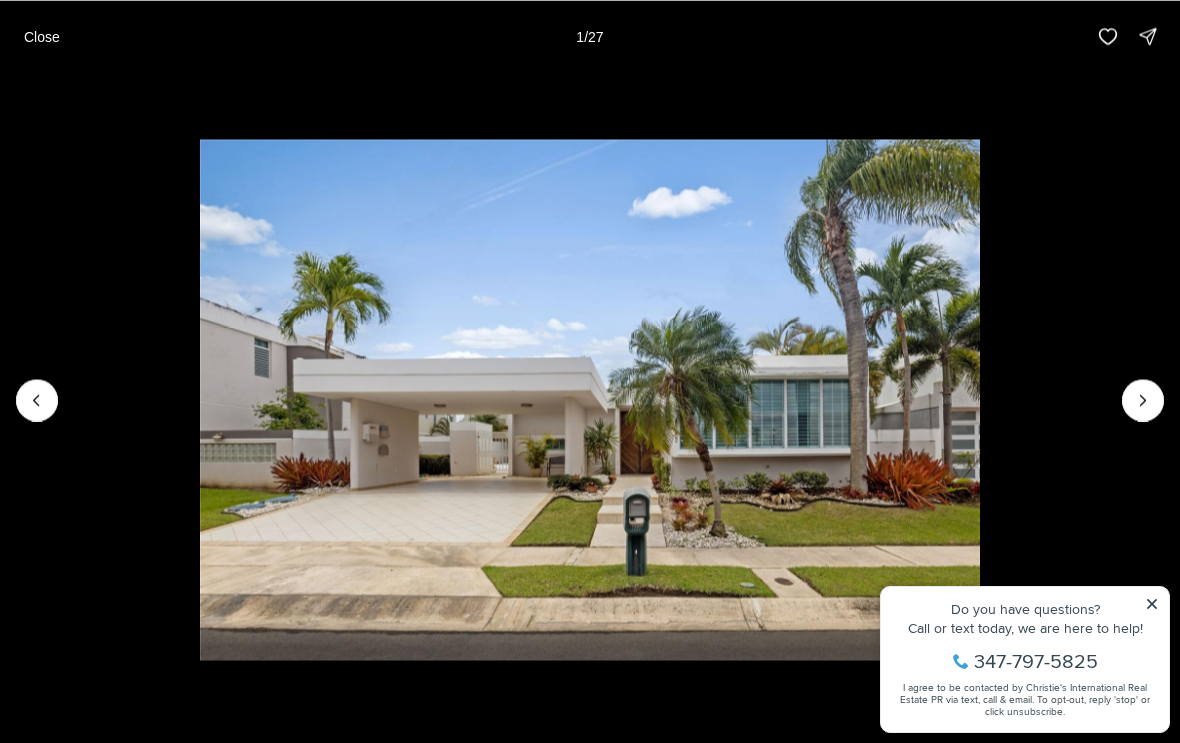 click 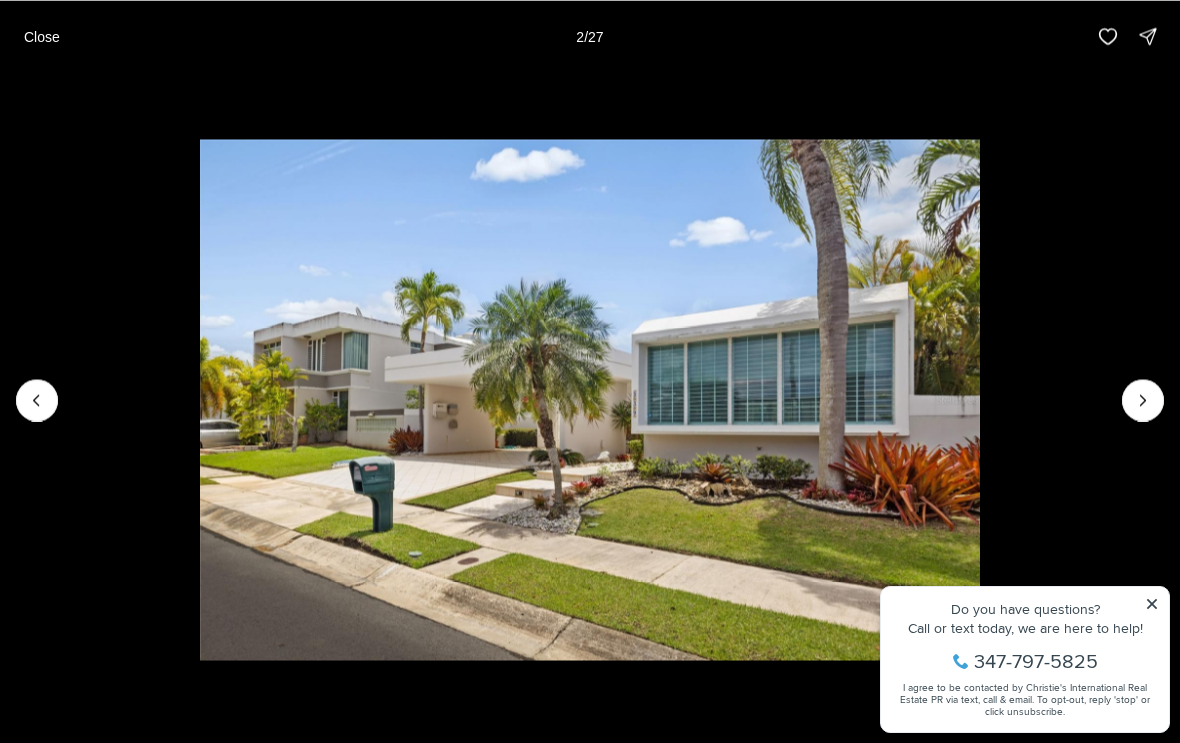 click at bounding box center [1143, 400] 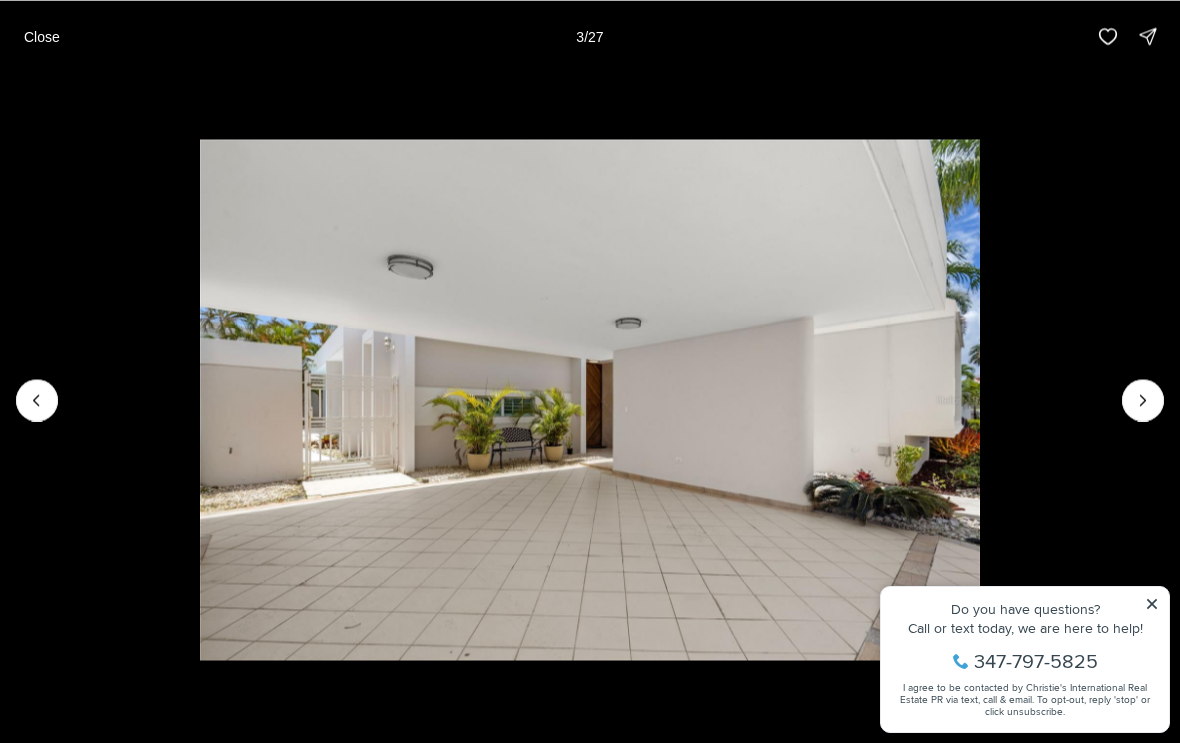 click 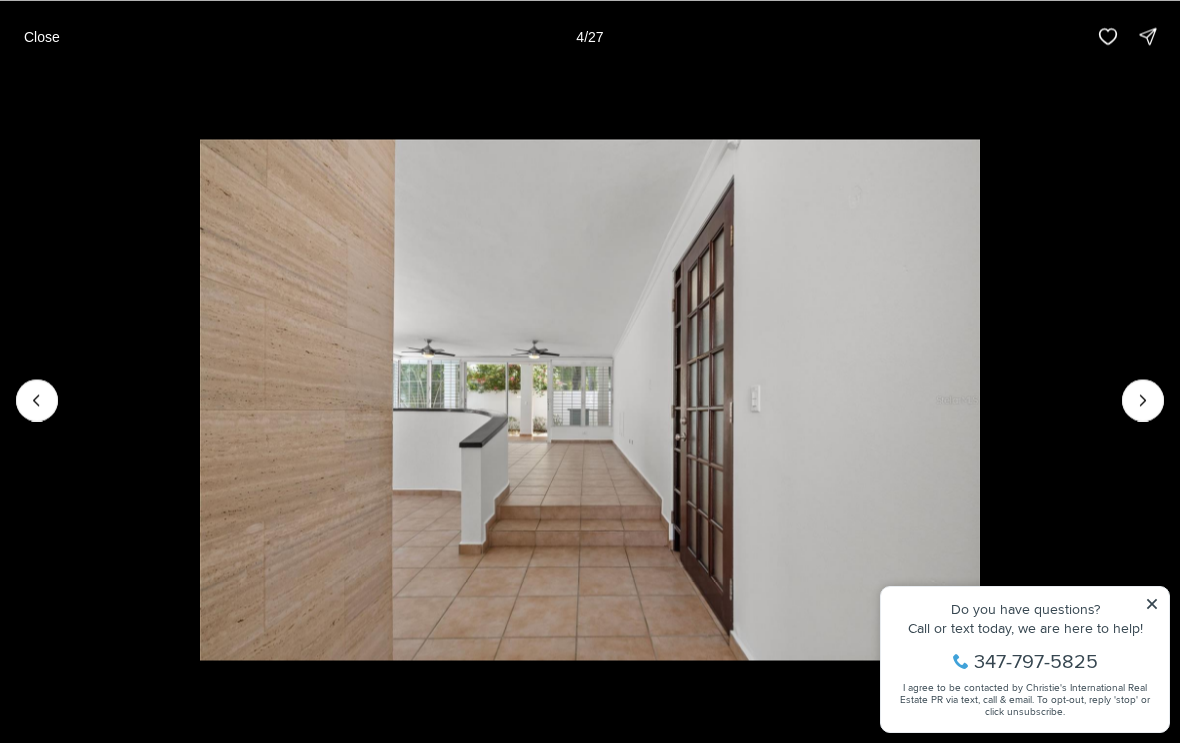click 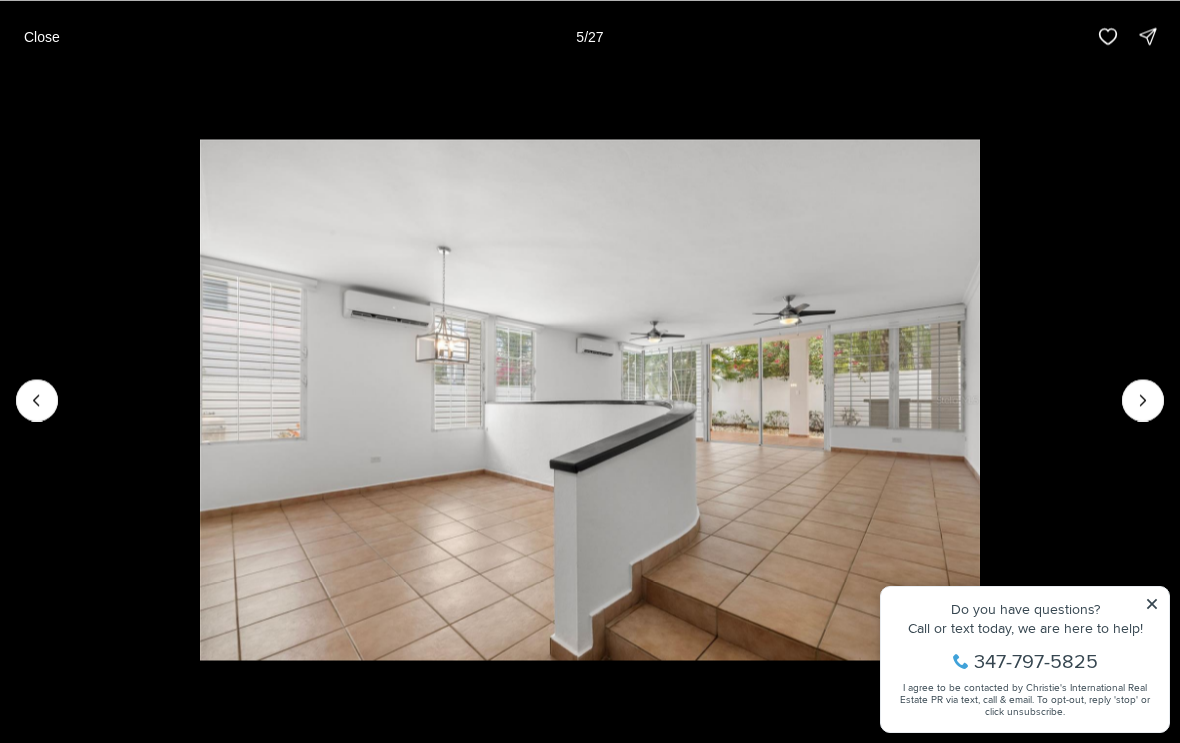 click 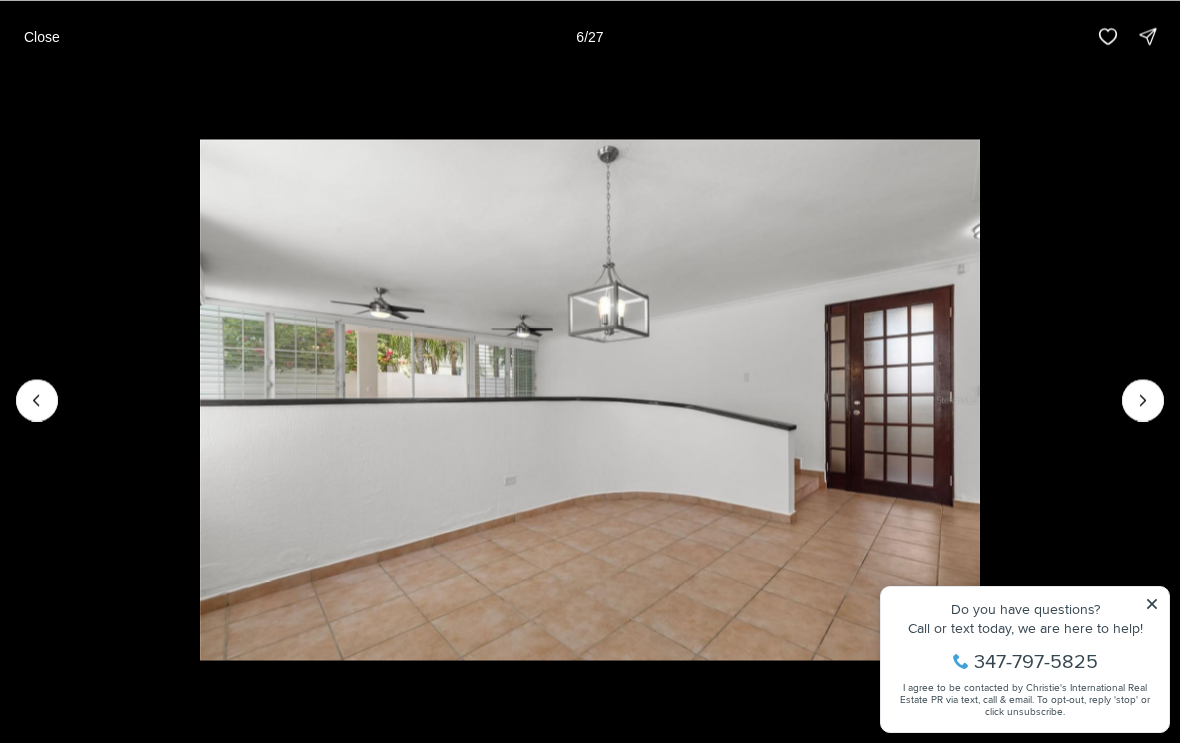 click 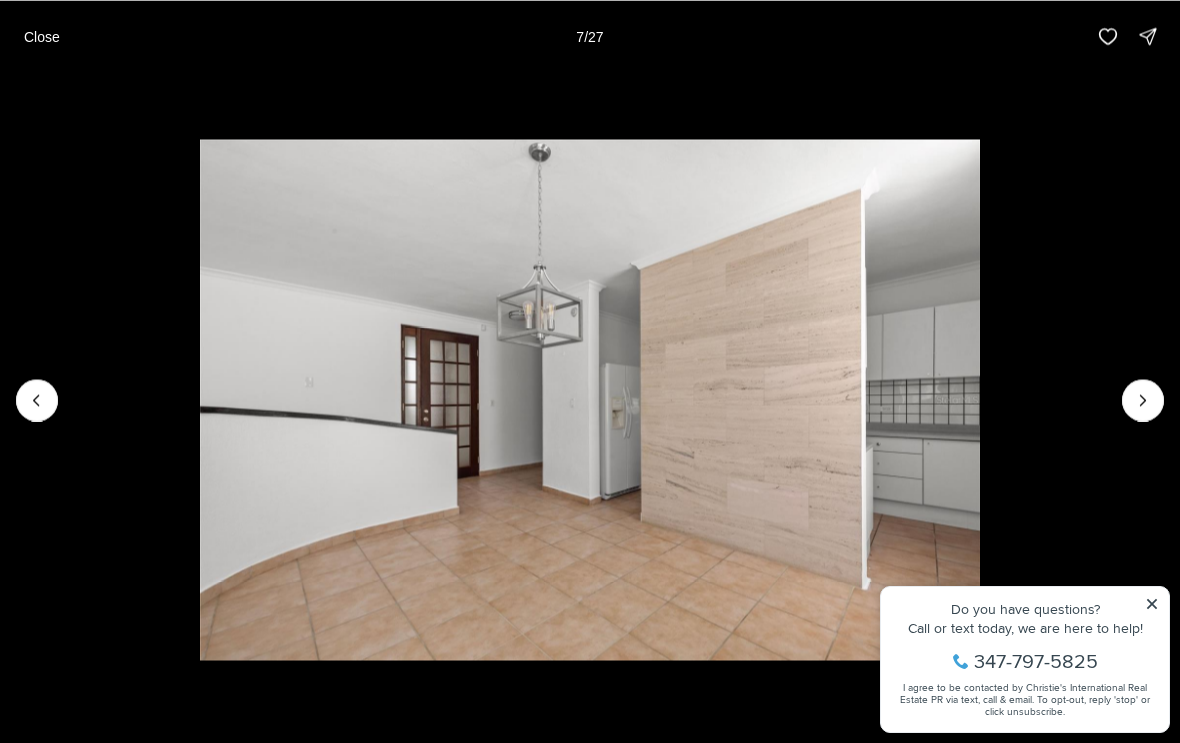 click 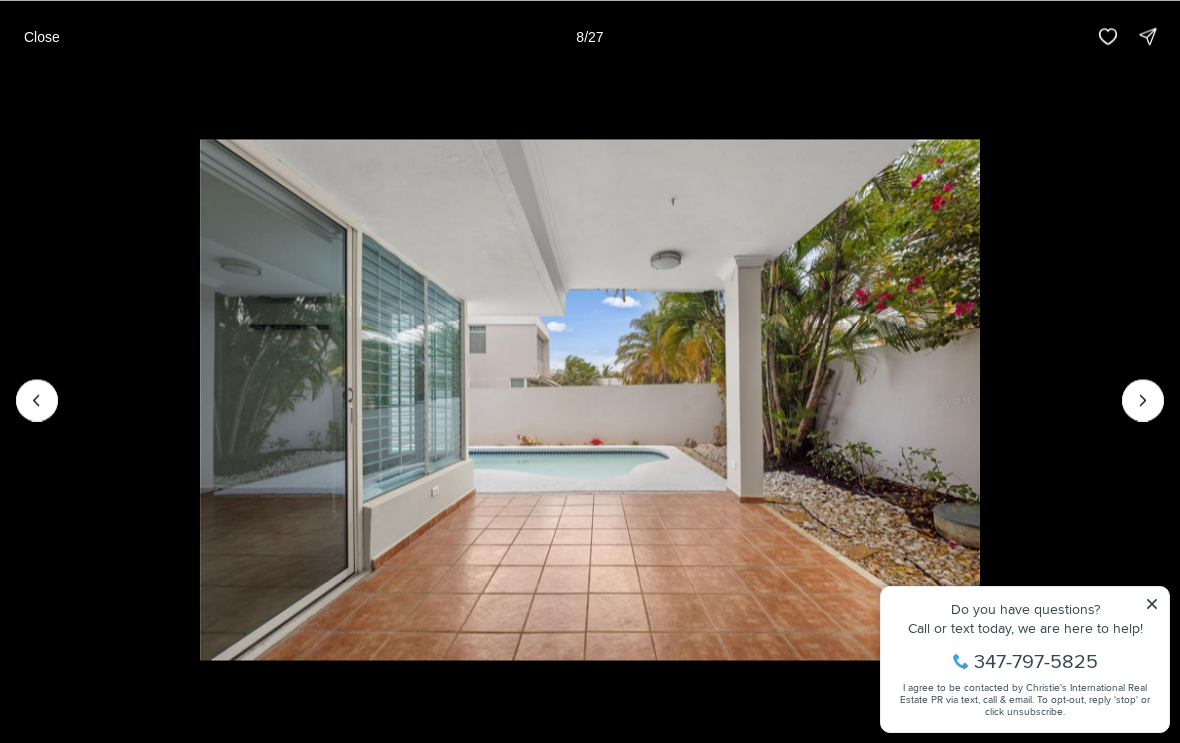 click 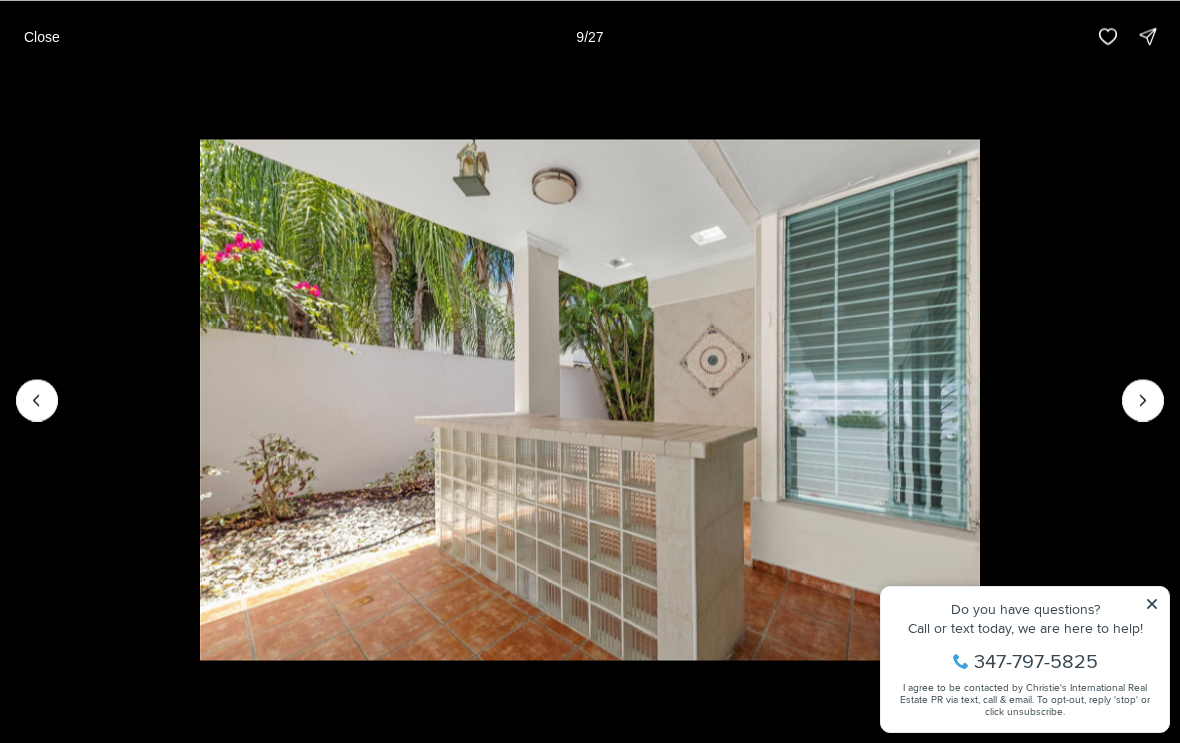 click 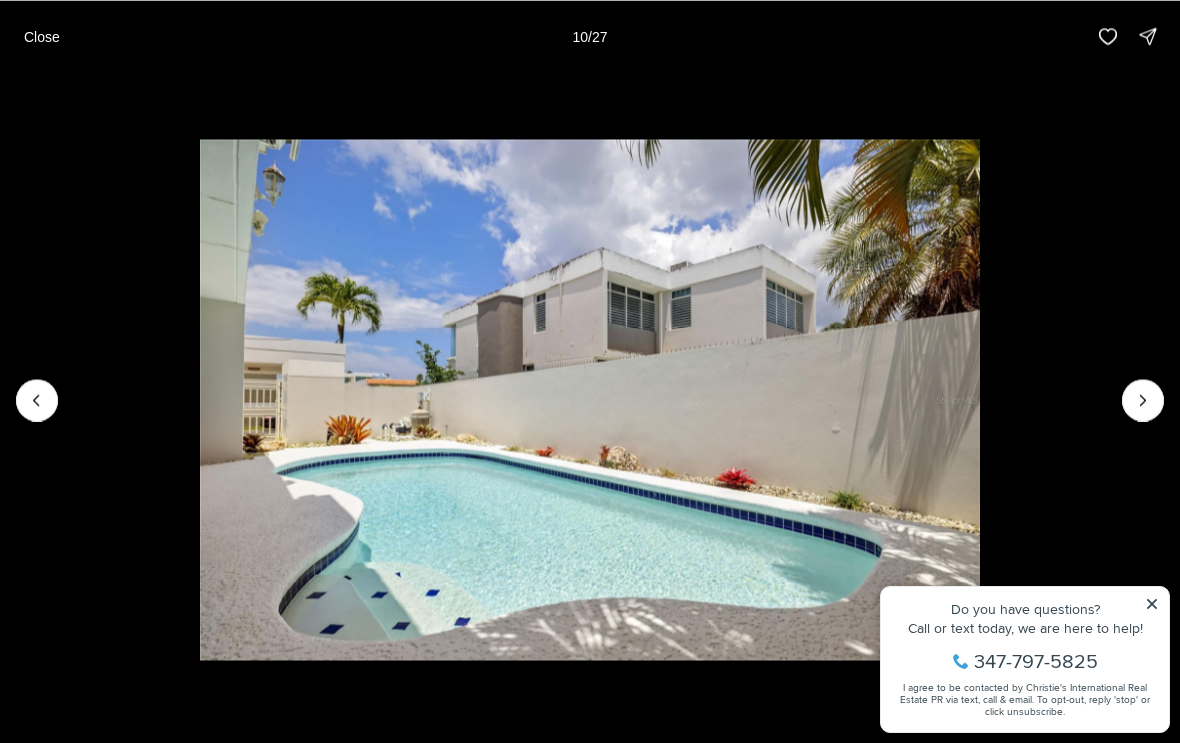 click 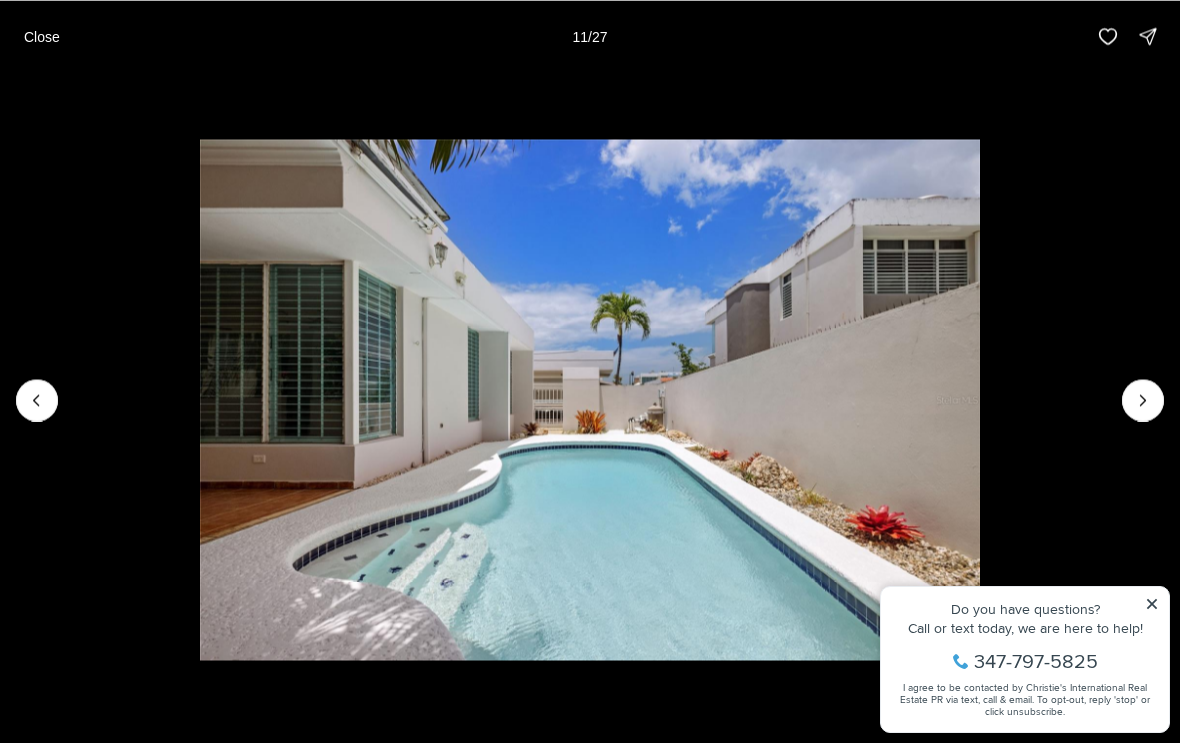 click 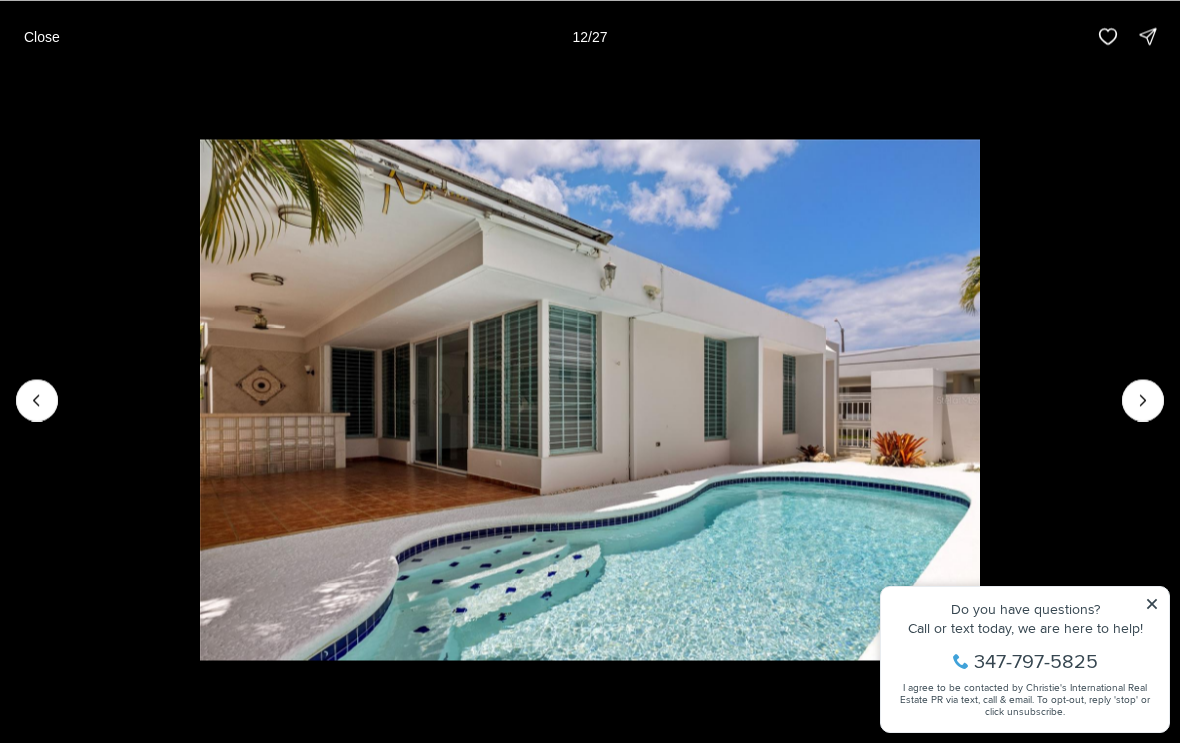 click 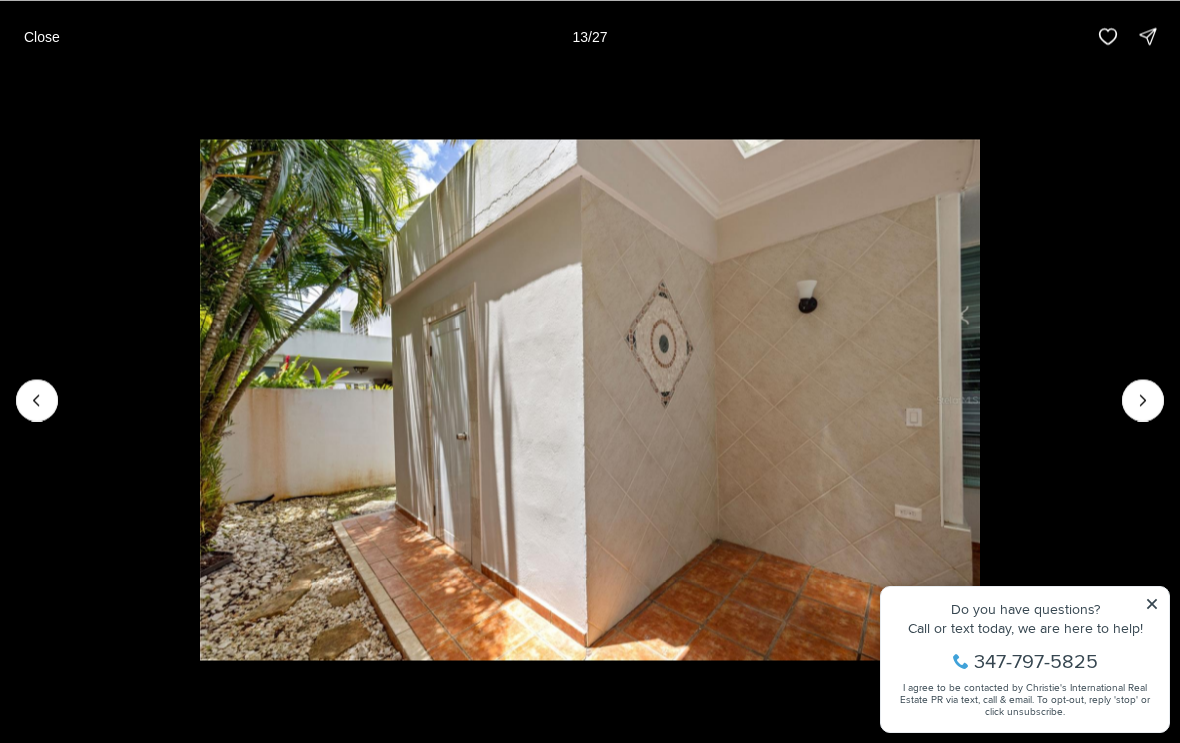 click 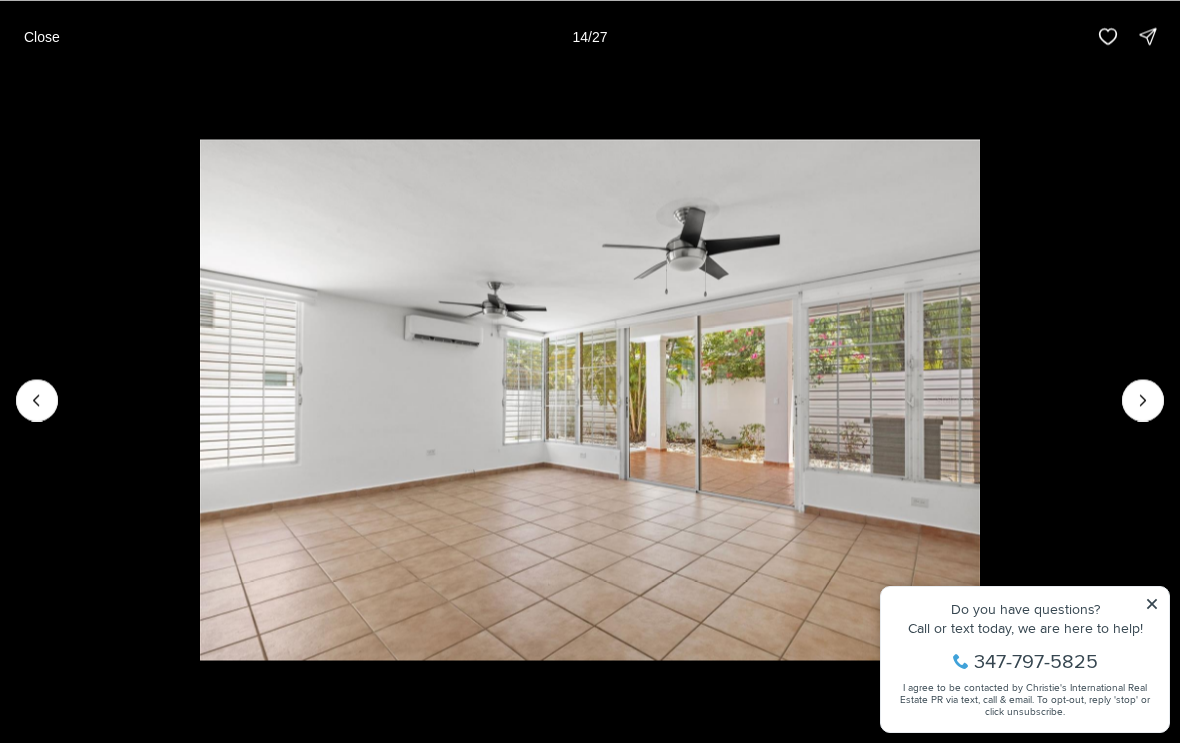 click at bounding box center [1143, 400] 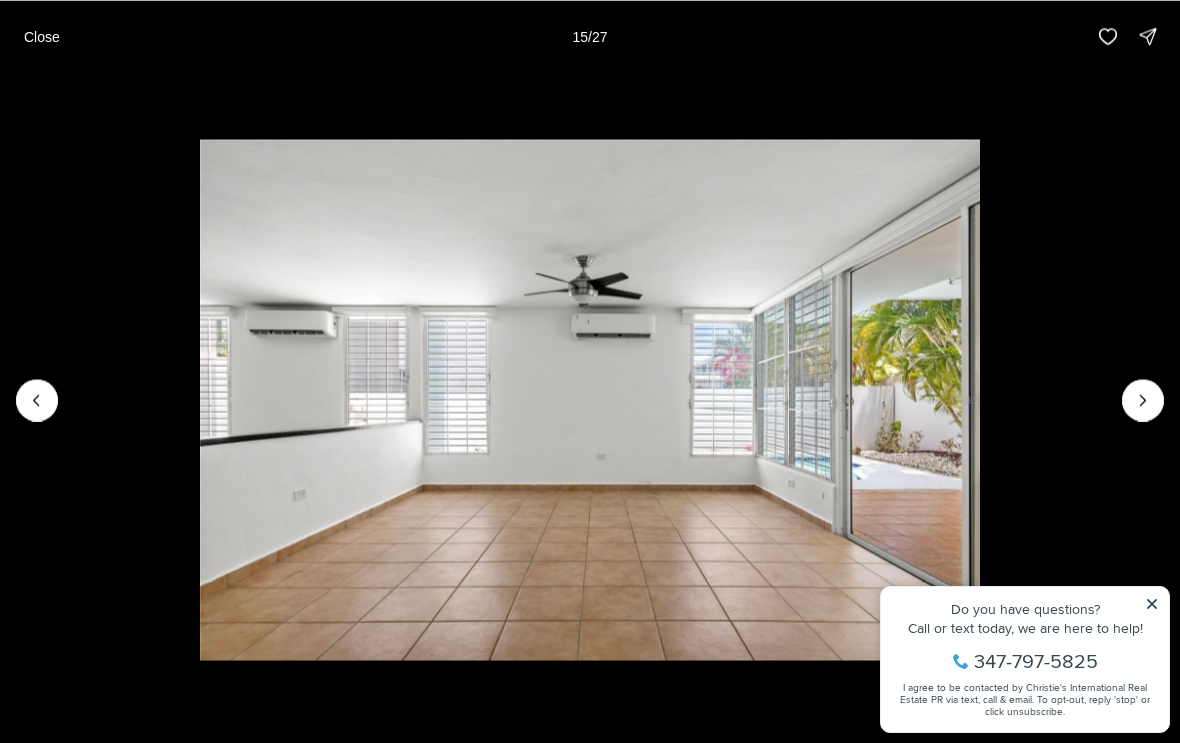 click 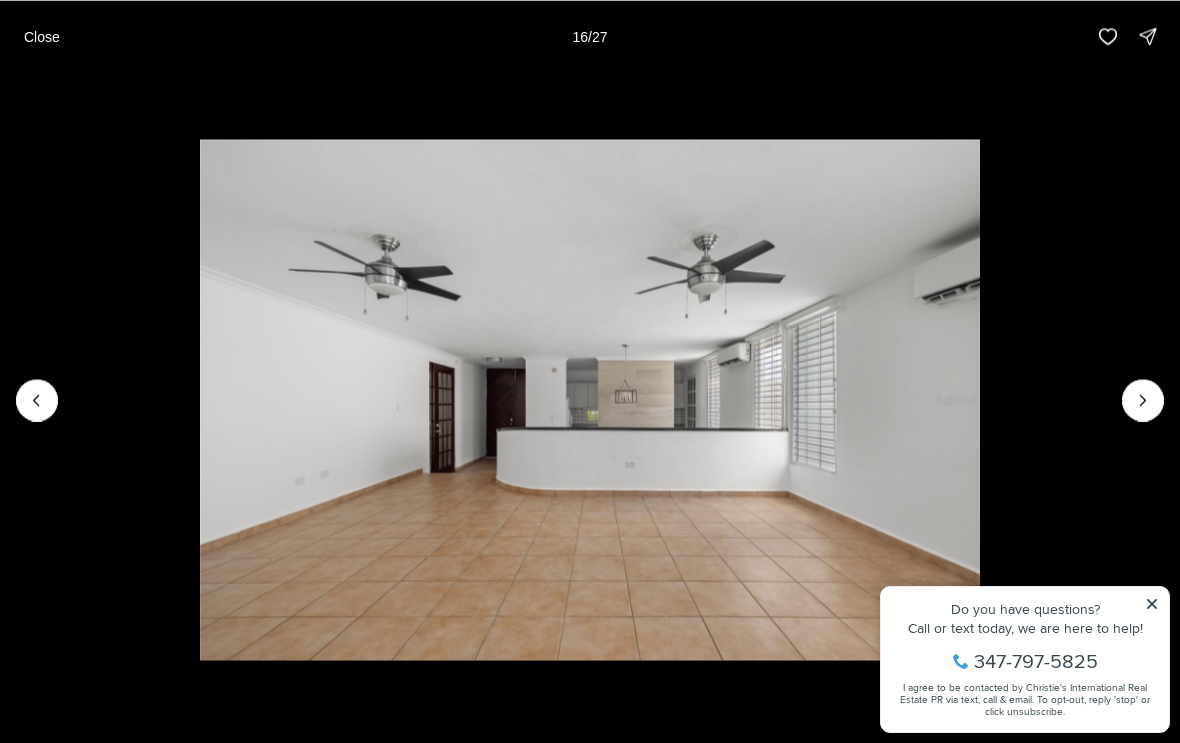 click at bounding box center [1143, 400] 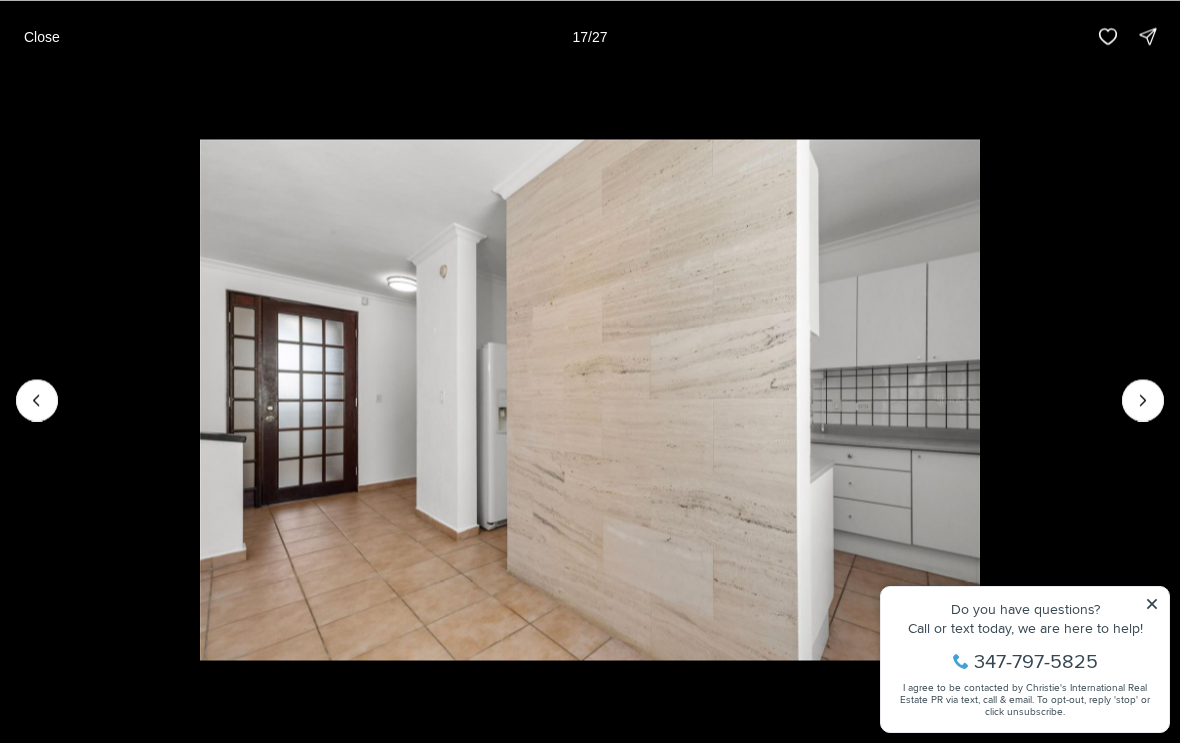 click 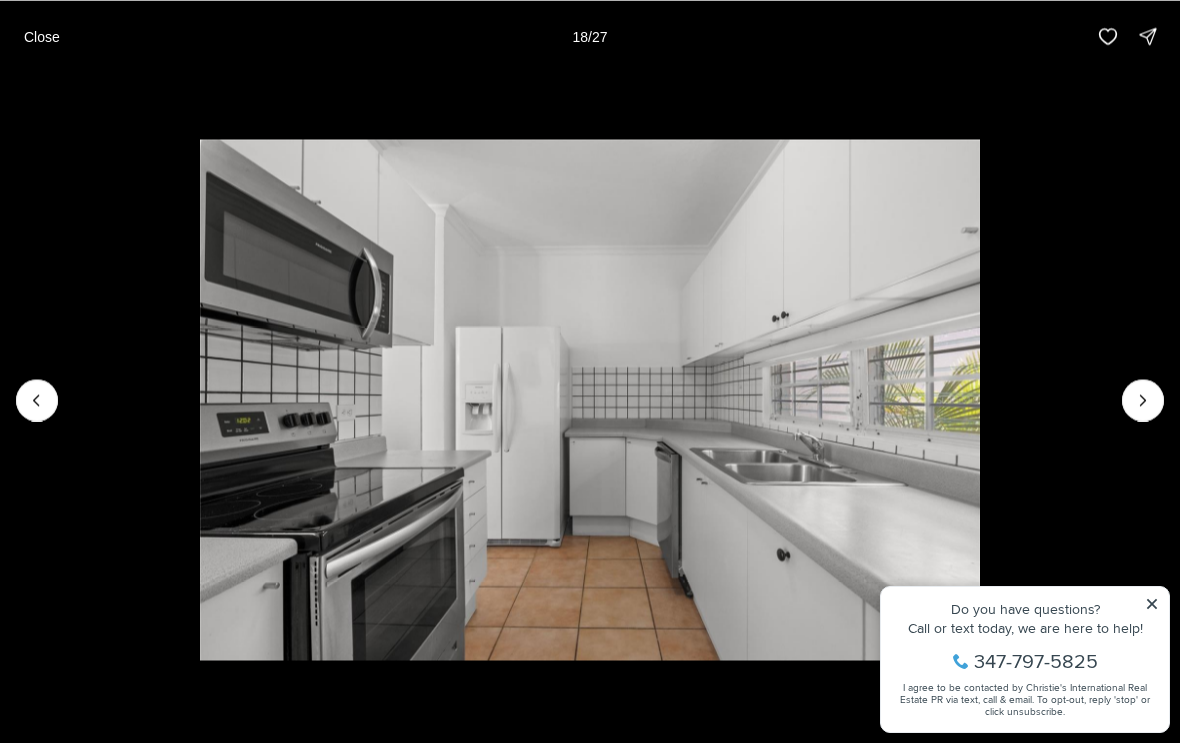 click 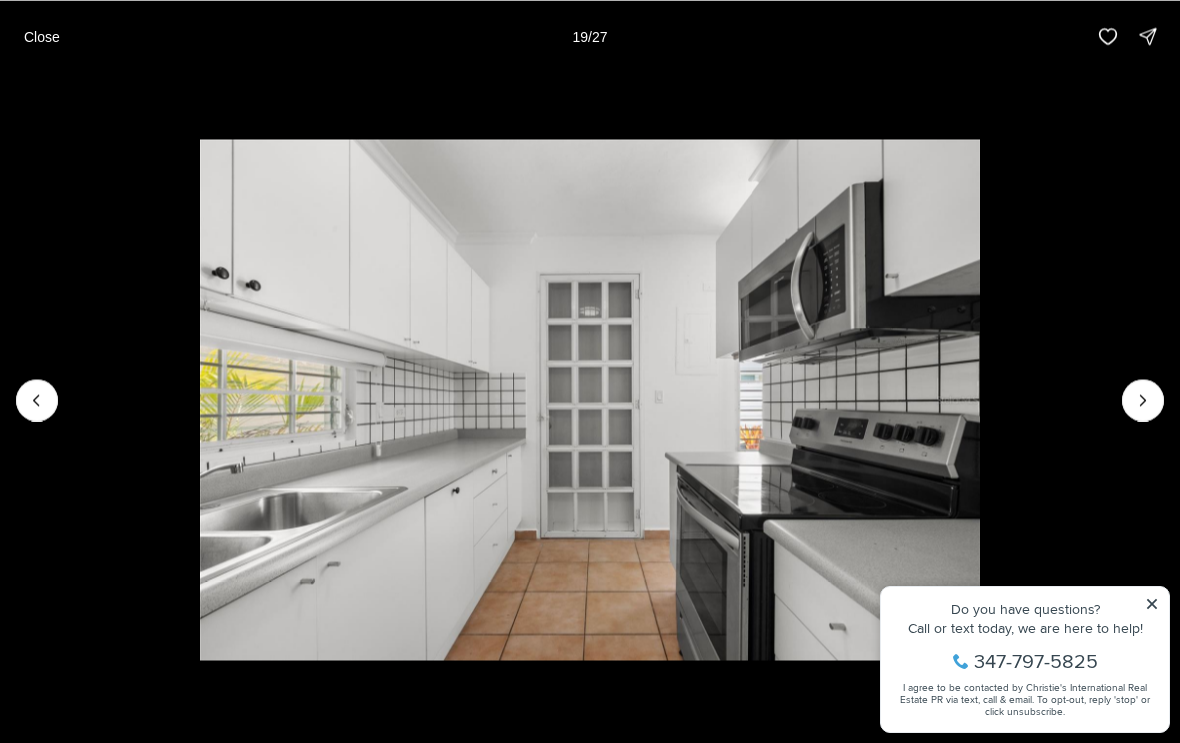 click 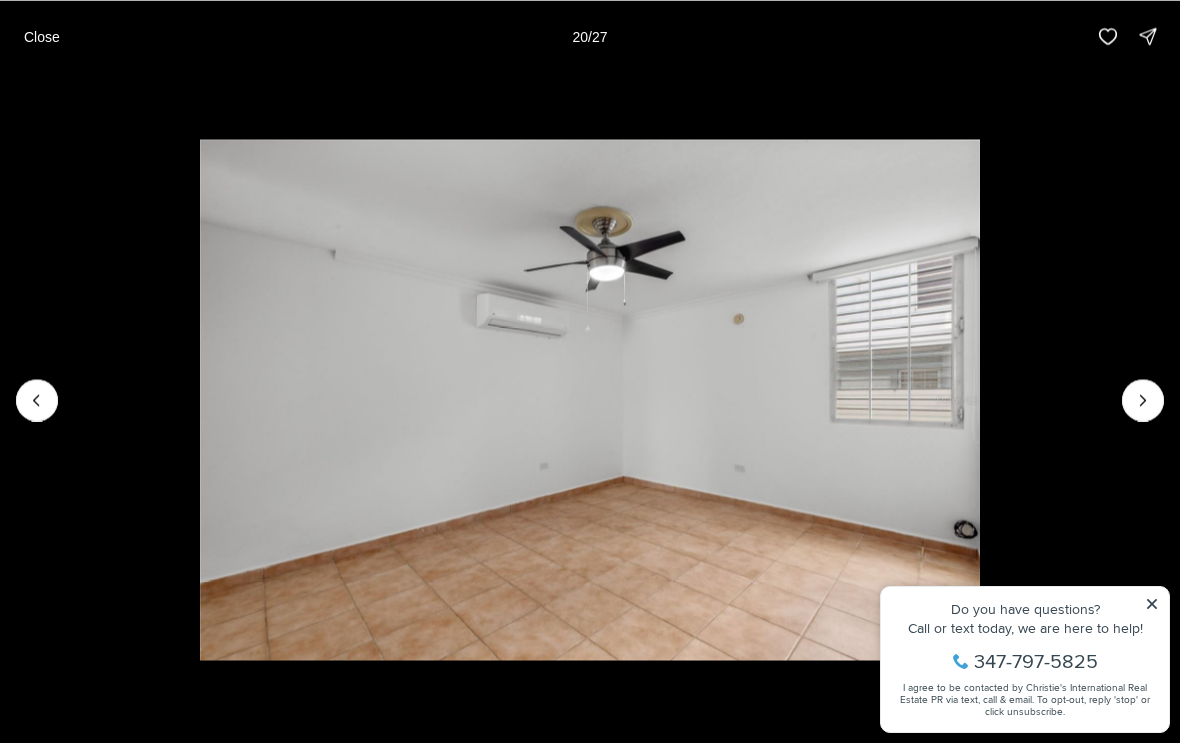 click 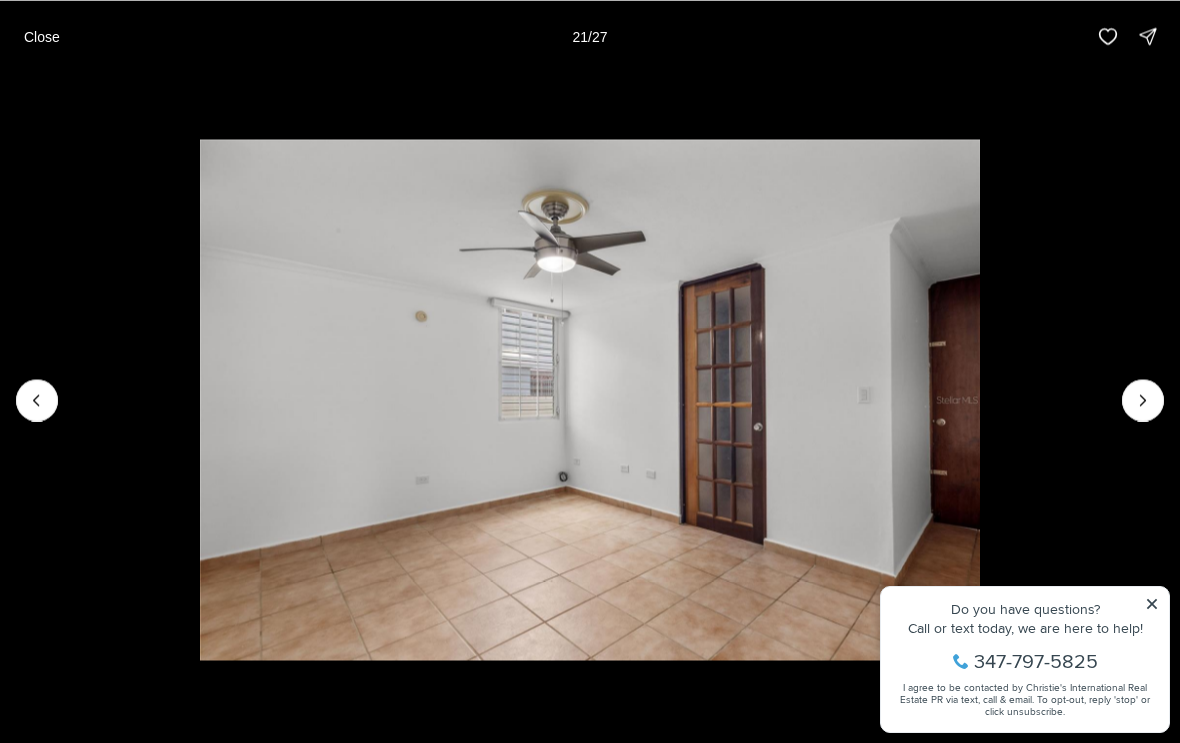 click 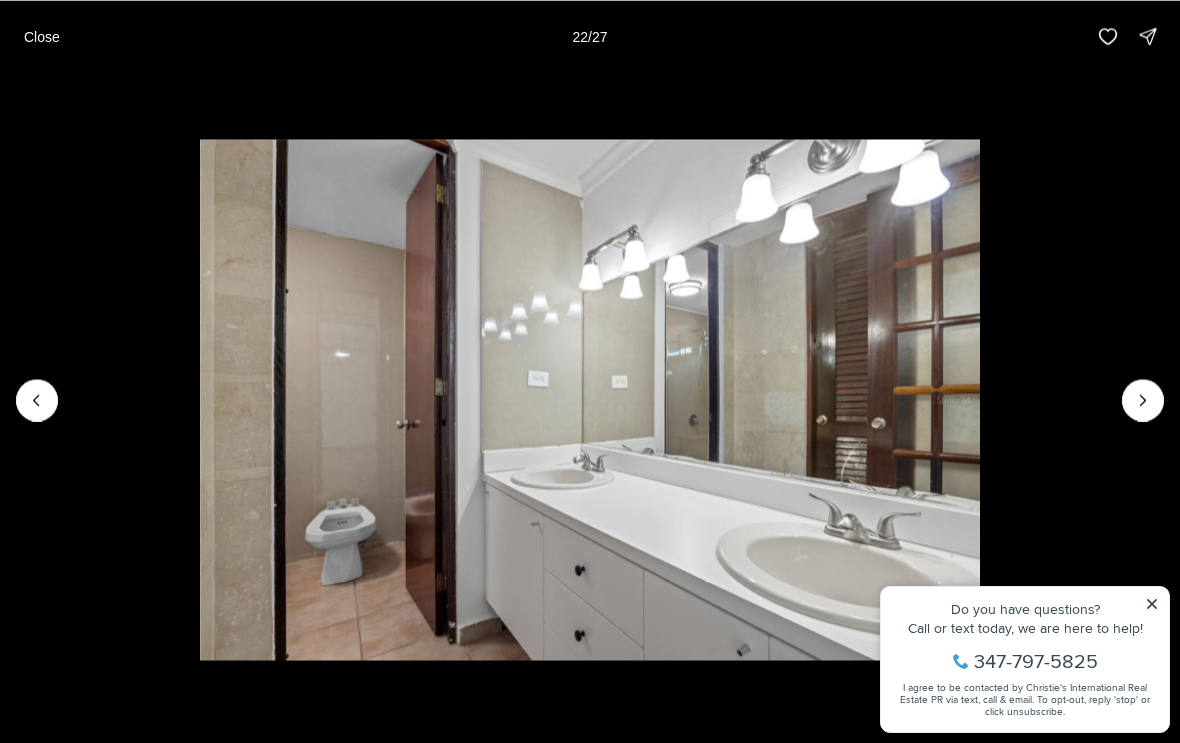 click on "Close" at bounding box center (42, 36) 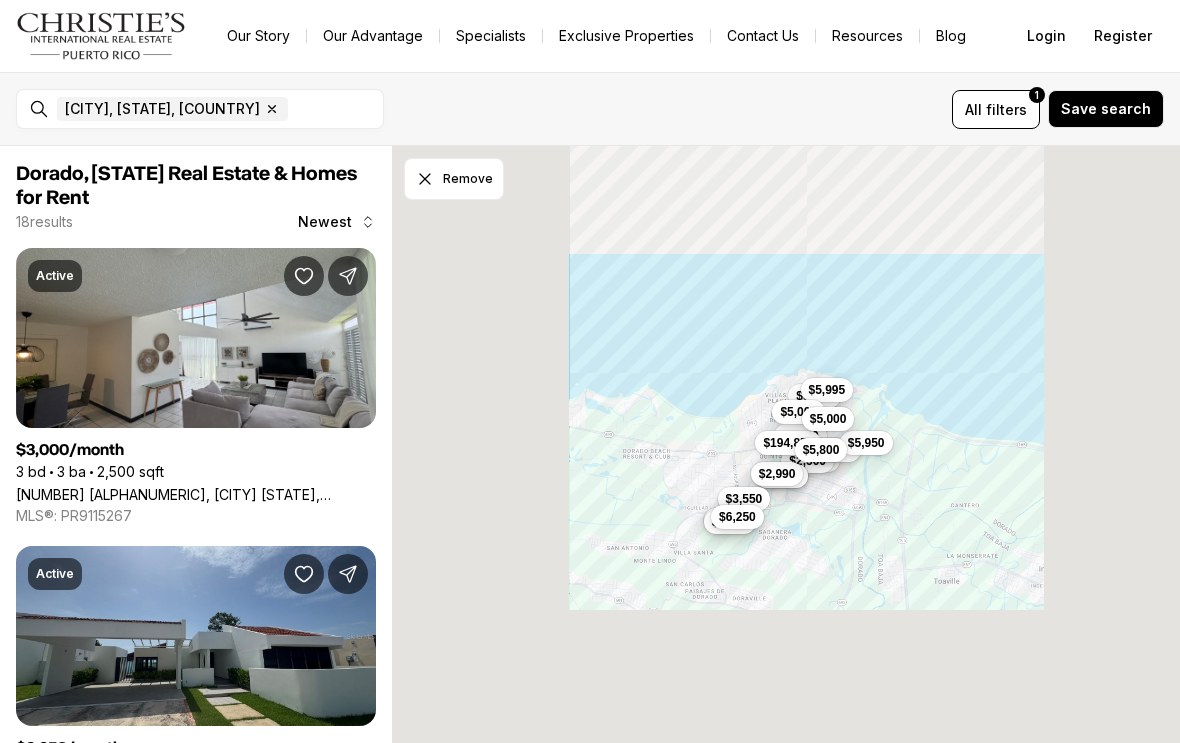 scroll, scrollTop: 0, scrollLeft: 0, axis: both 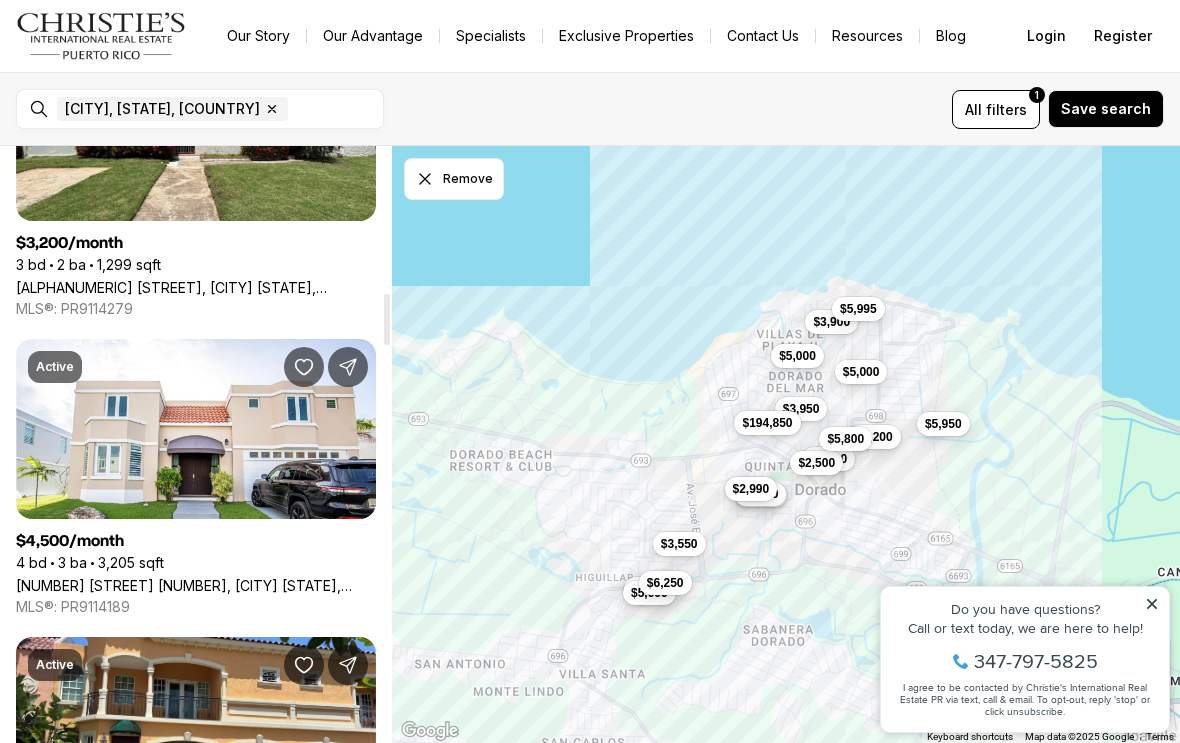 click on "[NUMBER] [STREET] 1, [CITY] [STATE], [POSTAL_CODE]" at bounding box center [196, 585] 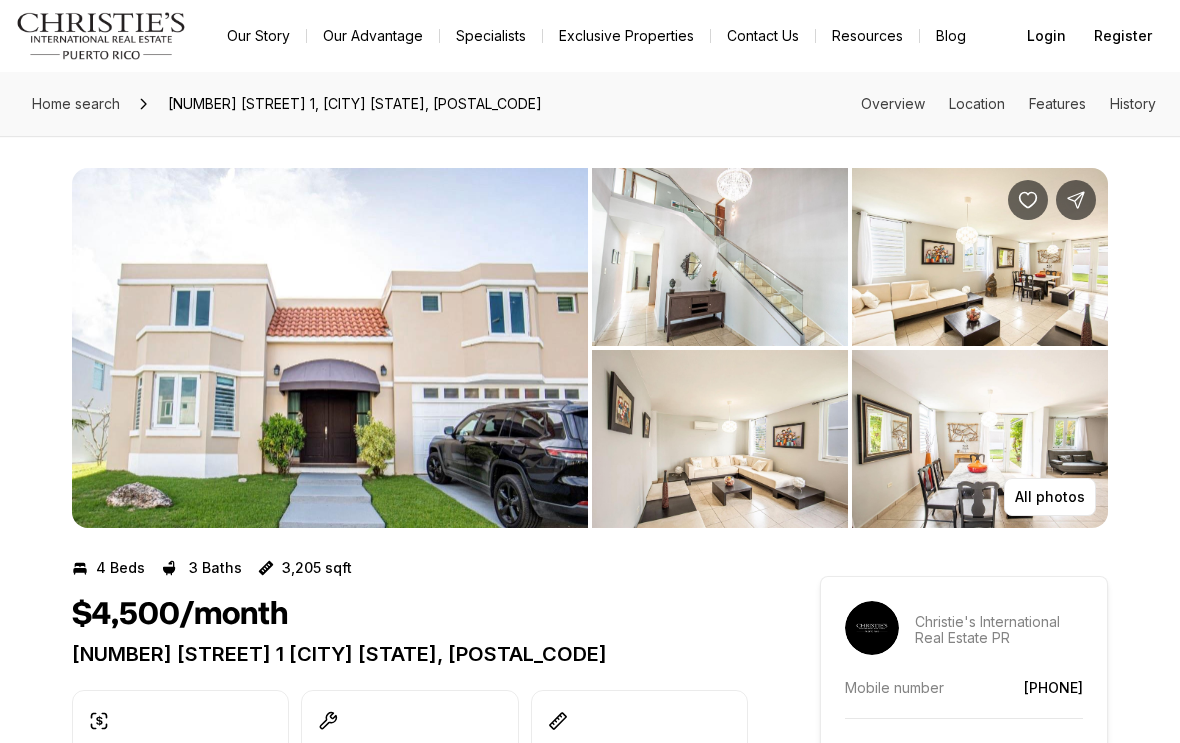 scroll, scrollTop: 0, scrollLeft: 0, axis: both 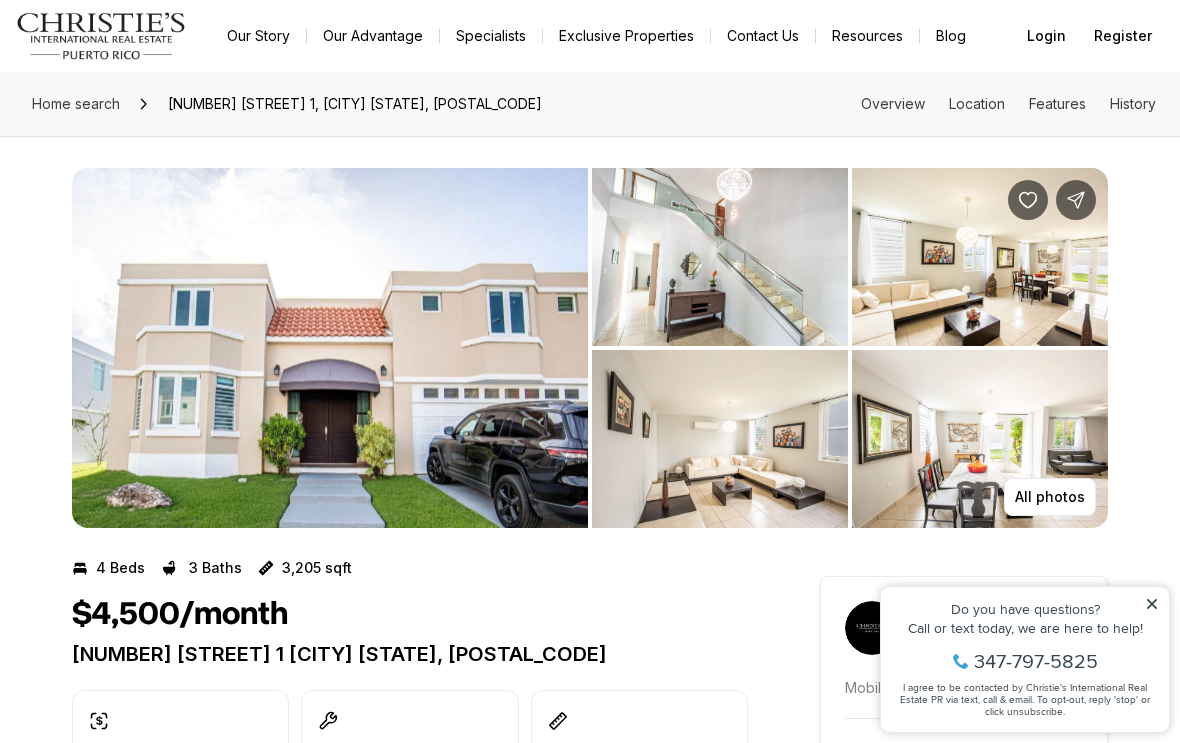 click at bounding box center (330, 348) 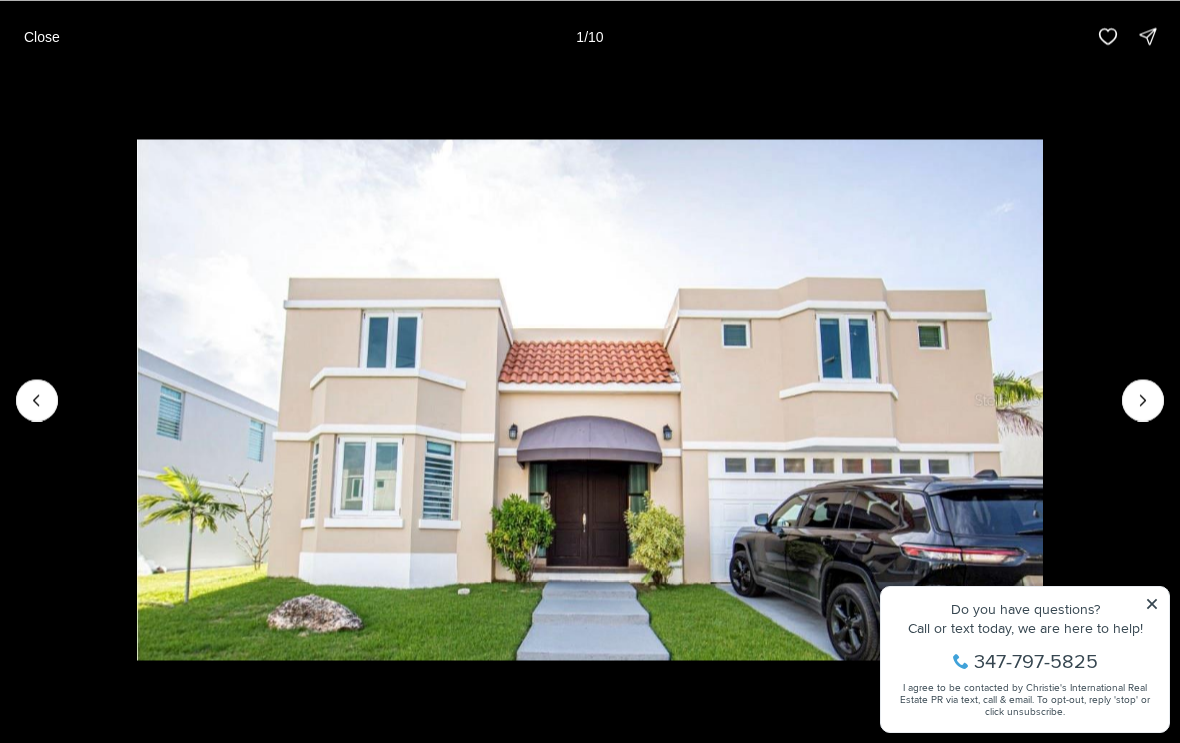 click at bounding box center (590, 399) 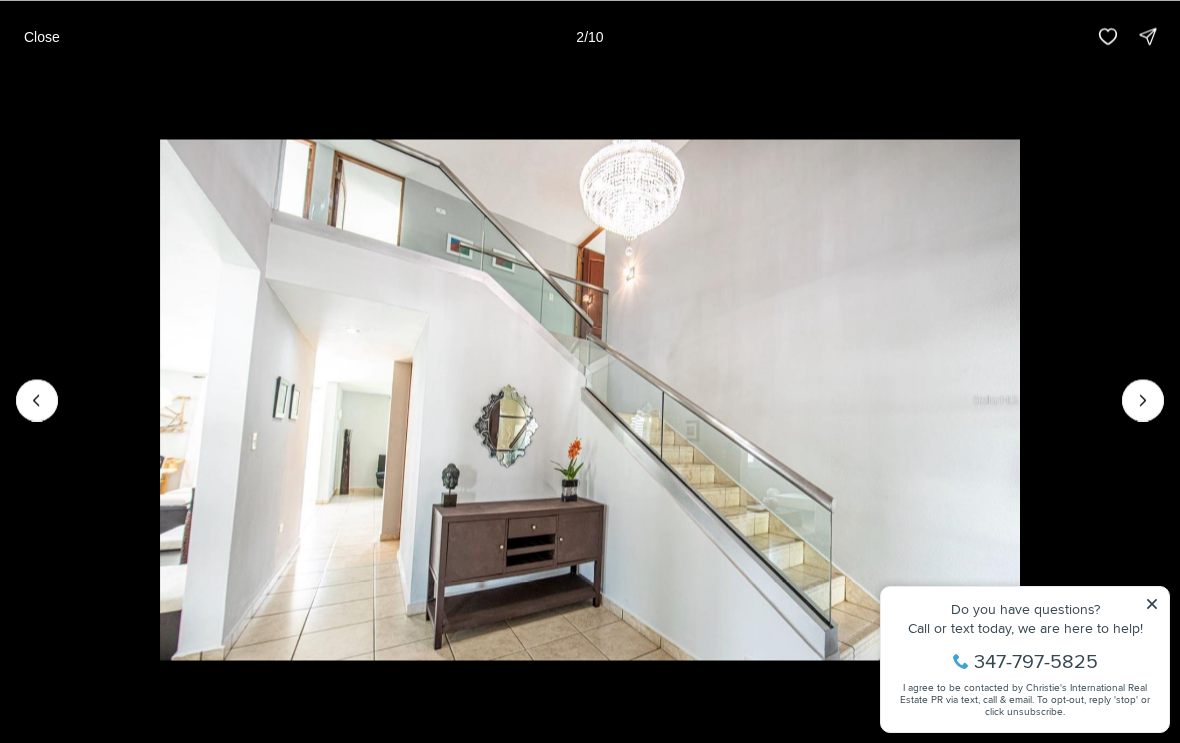 click 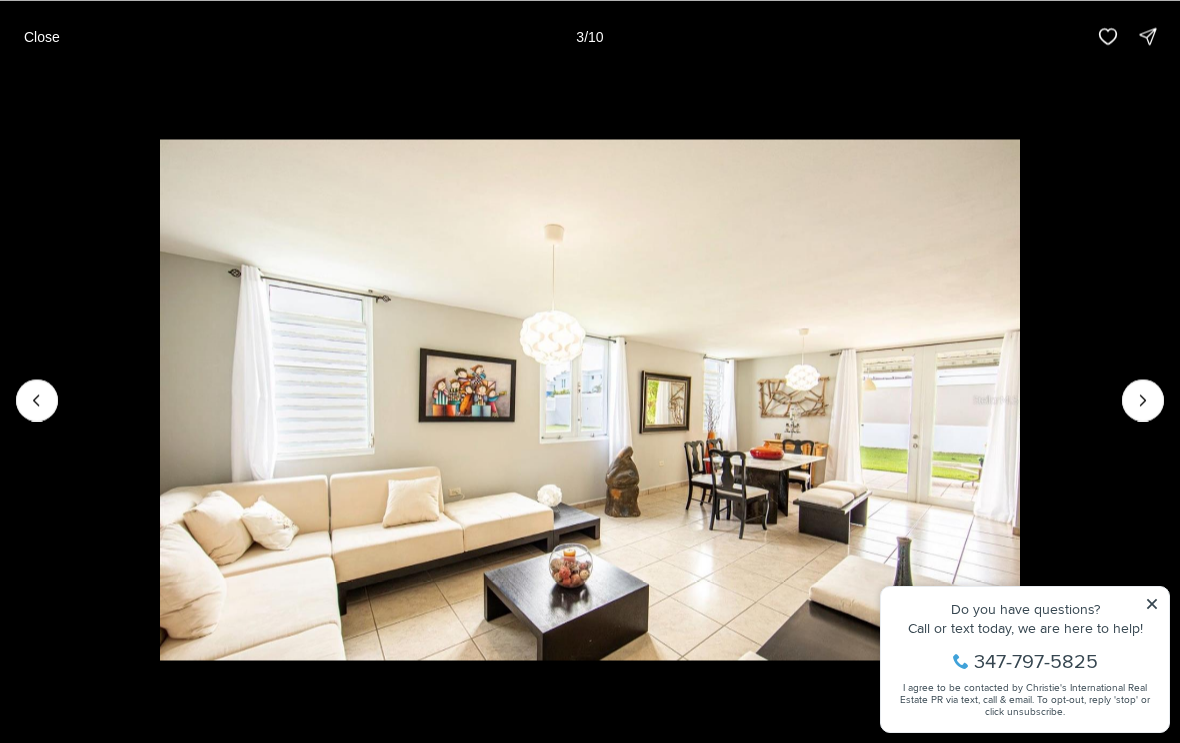 click 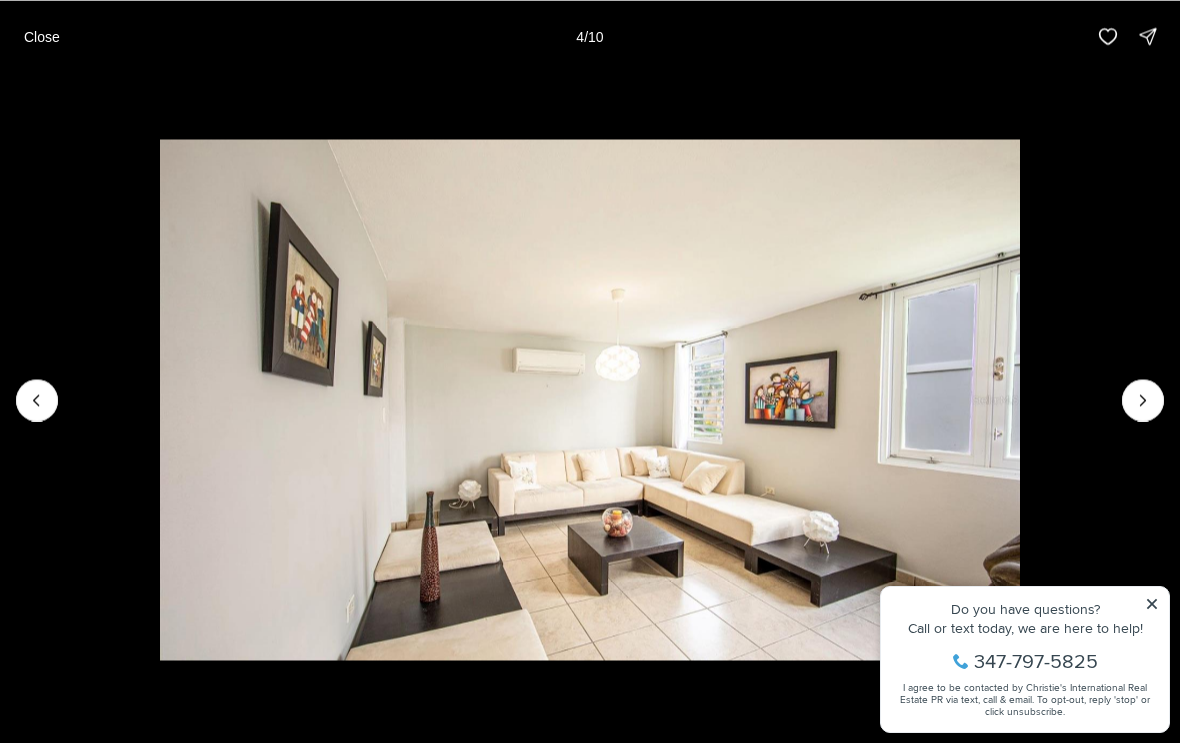 click 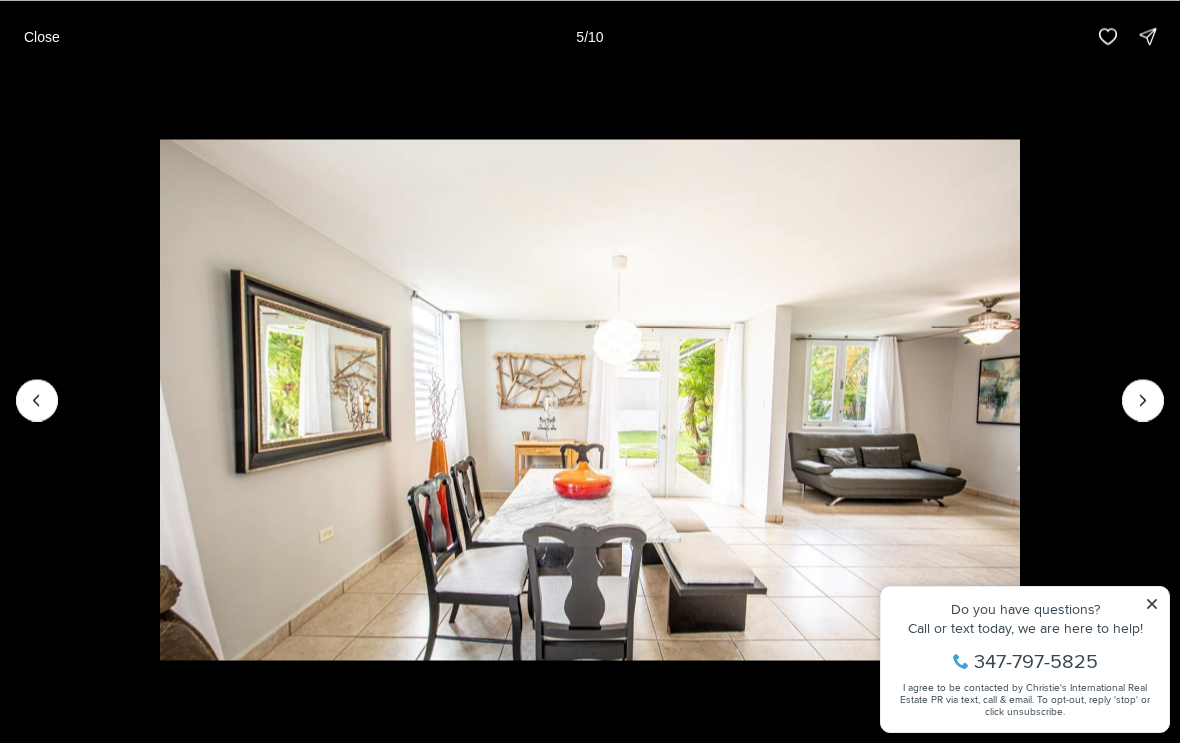 click 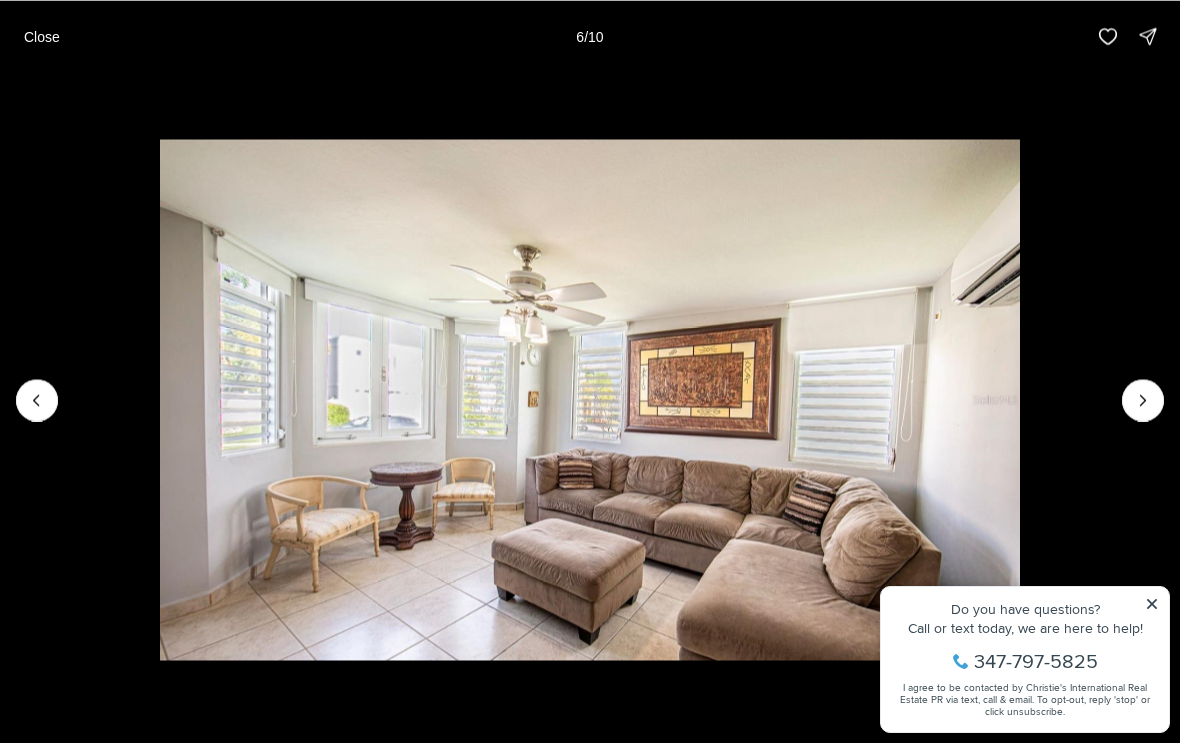 click 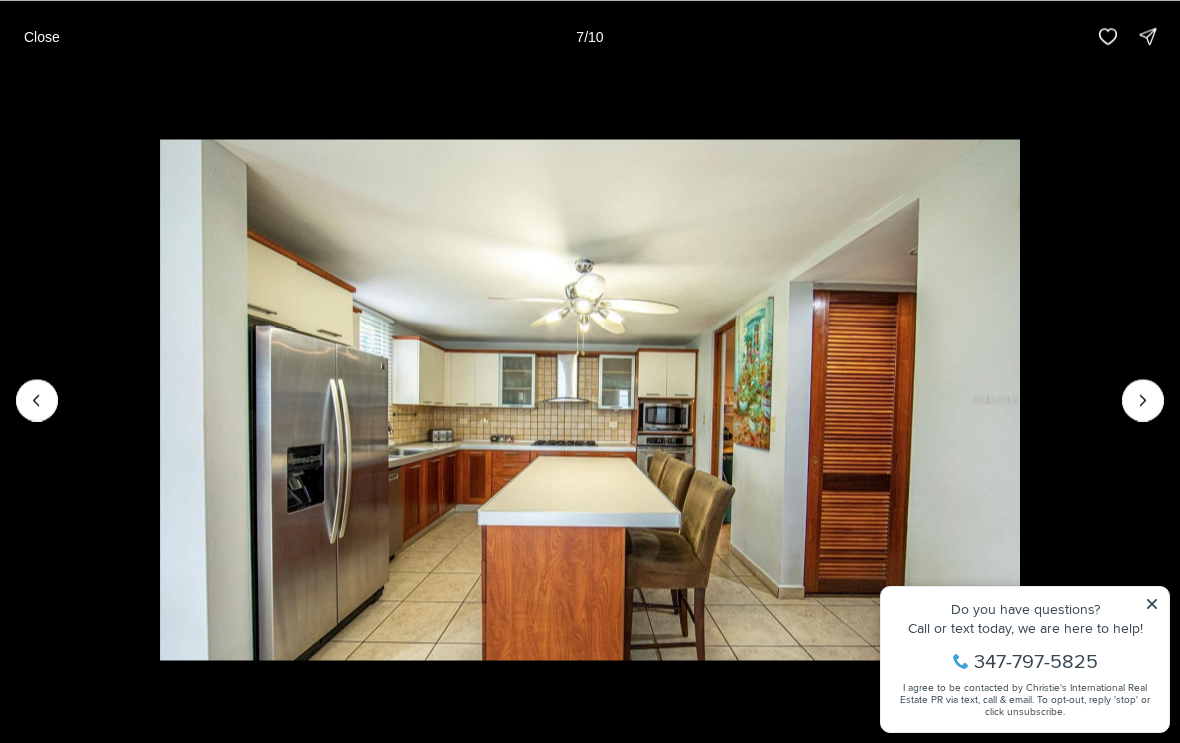 click 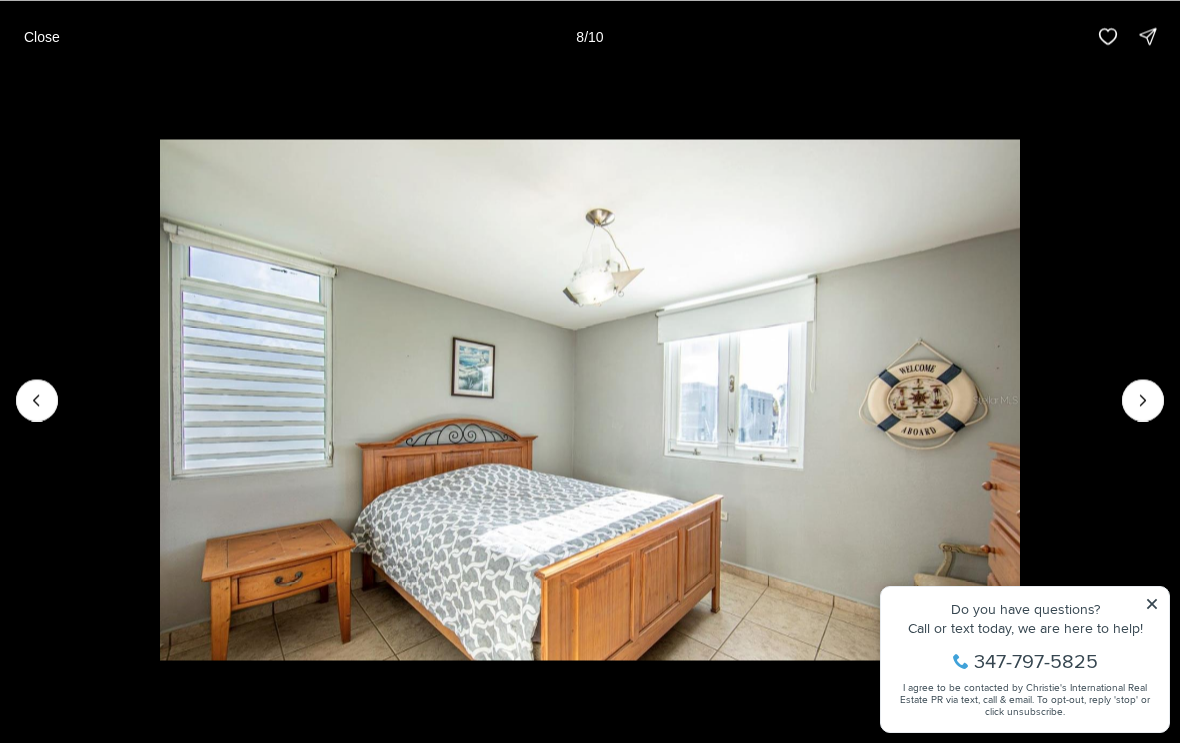 click 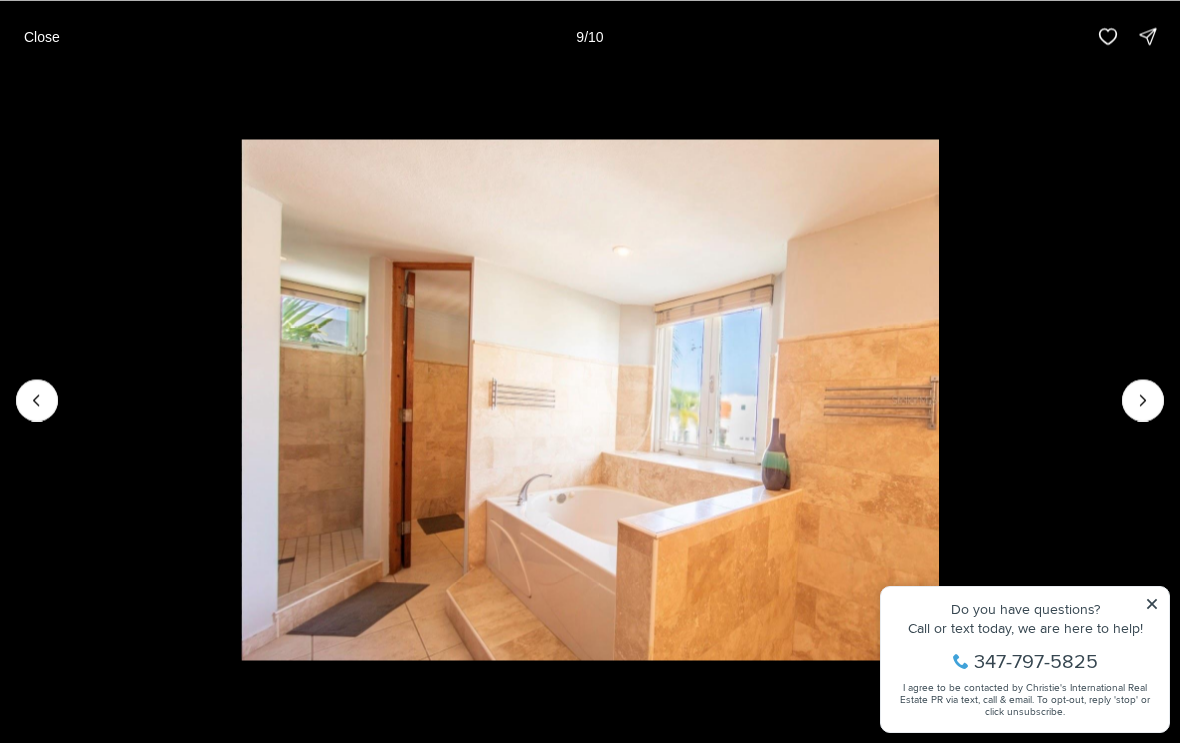 click 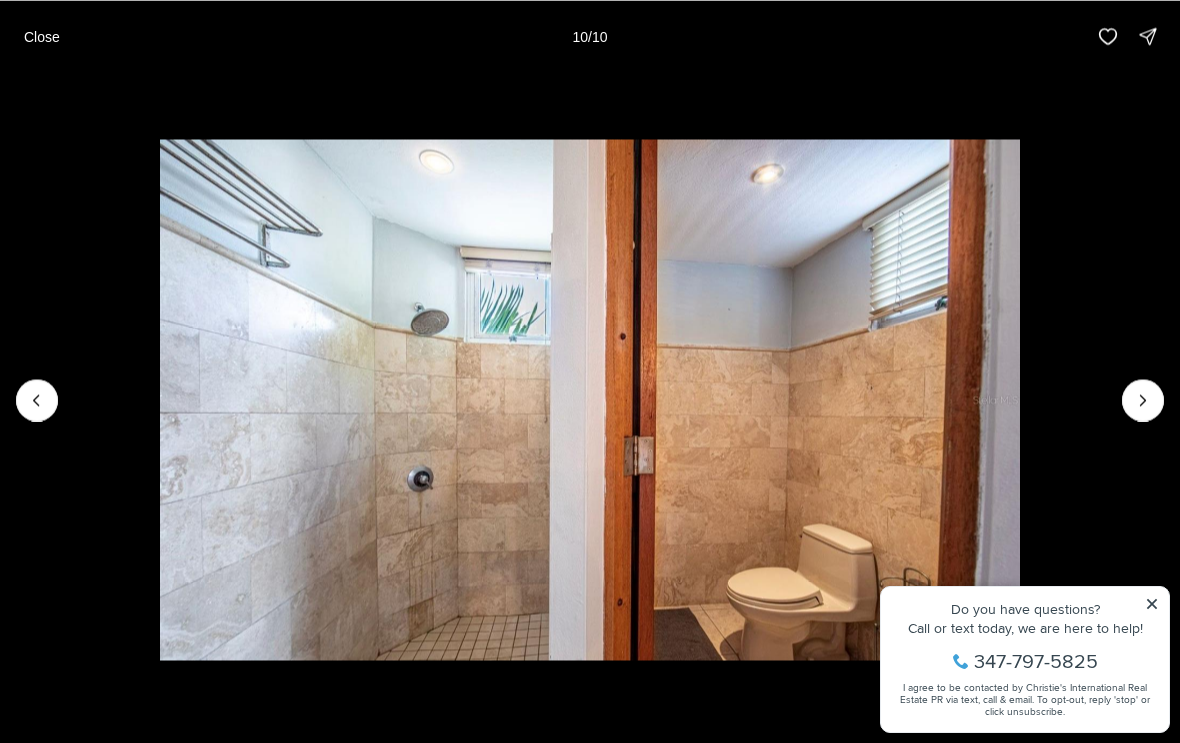 click at bounding box center [1143, 400] 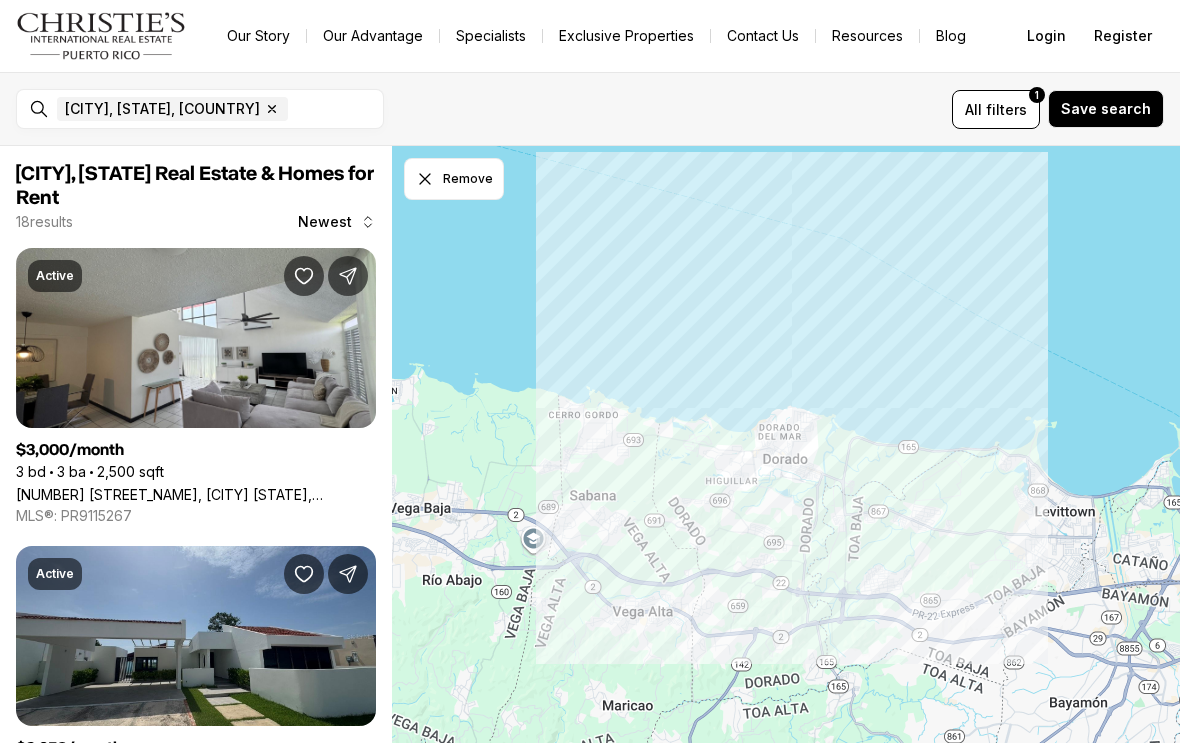scroll, scrollTop: 0, scrollLeft: 0, axis: both 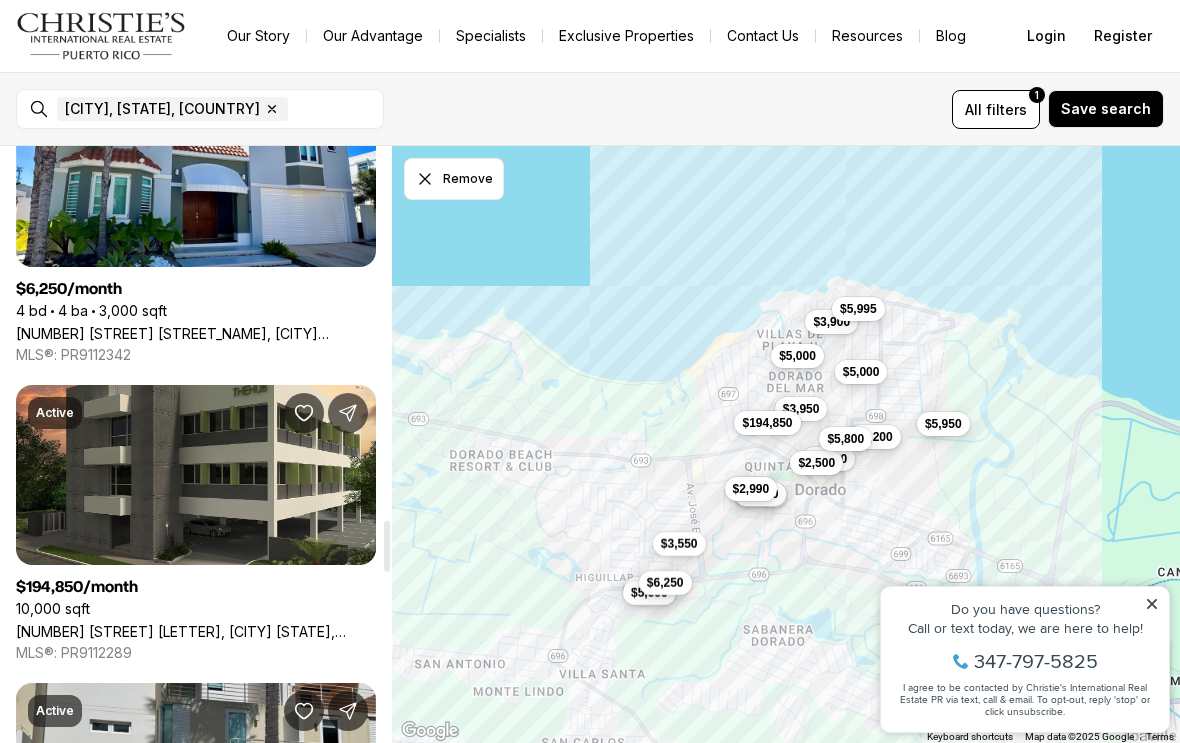 click on "[NUMBER] [STREET] [LETTER], [CITY] [STATE], [POSTAL_CODE]" at bounding box center [196, 631] 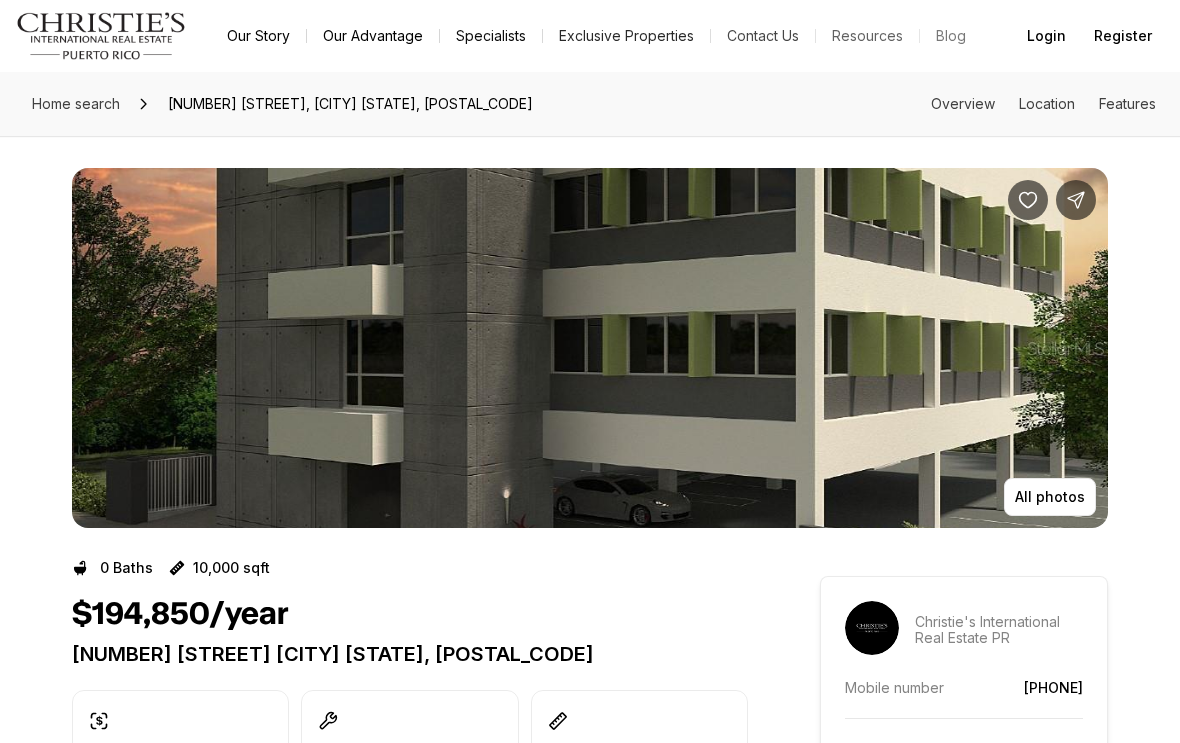 scroll, scrollTop: 0, scrollLeft: 0, axis: both 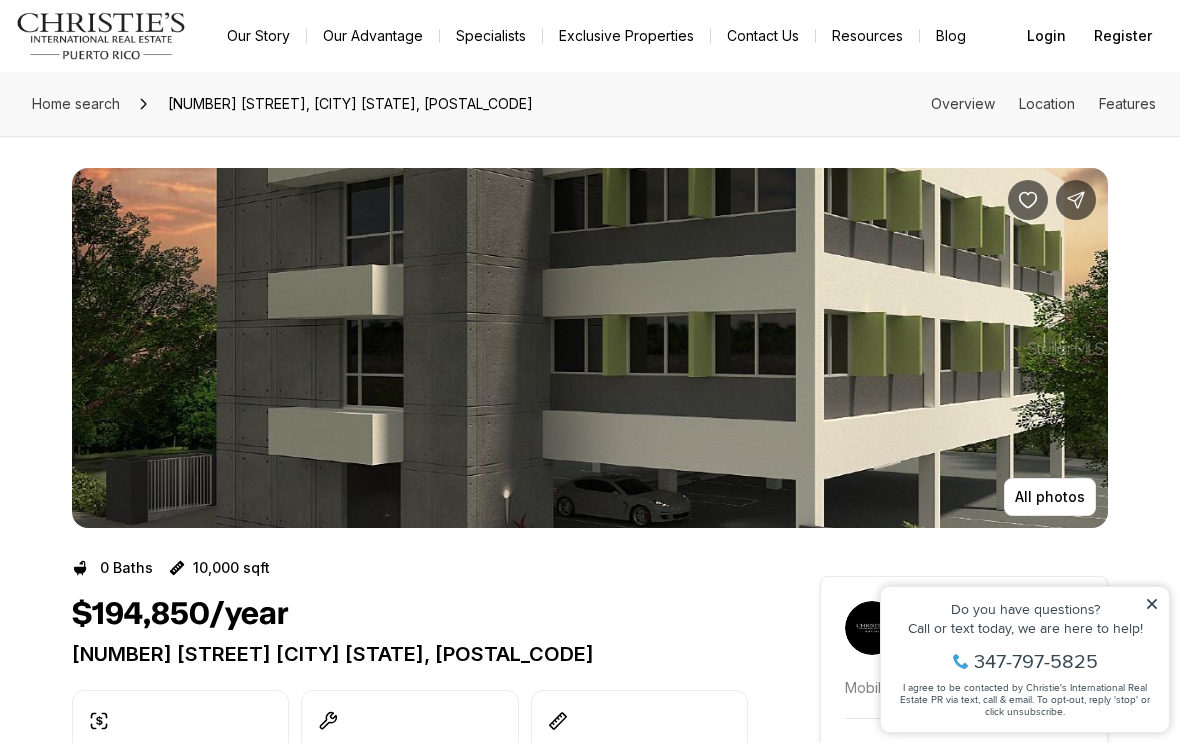click on "All photos" at bounding box center (1050, 497) 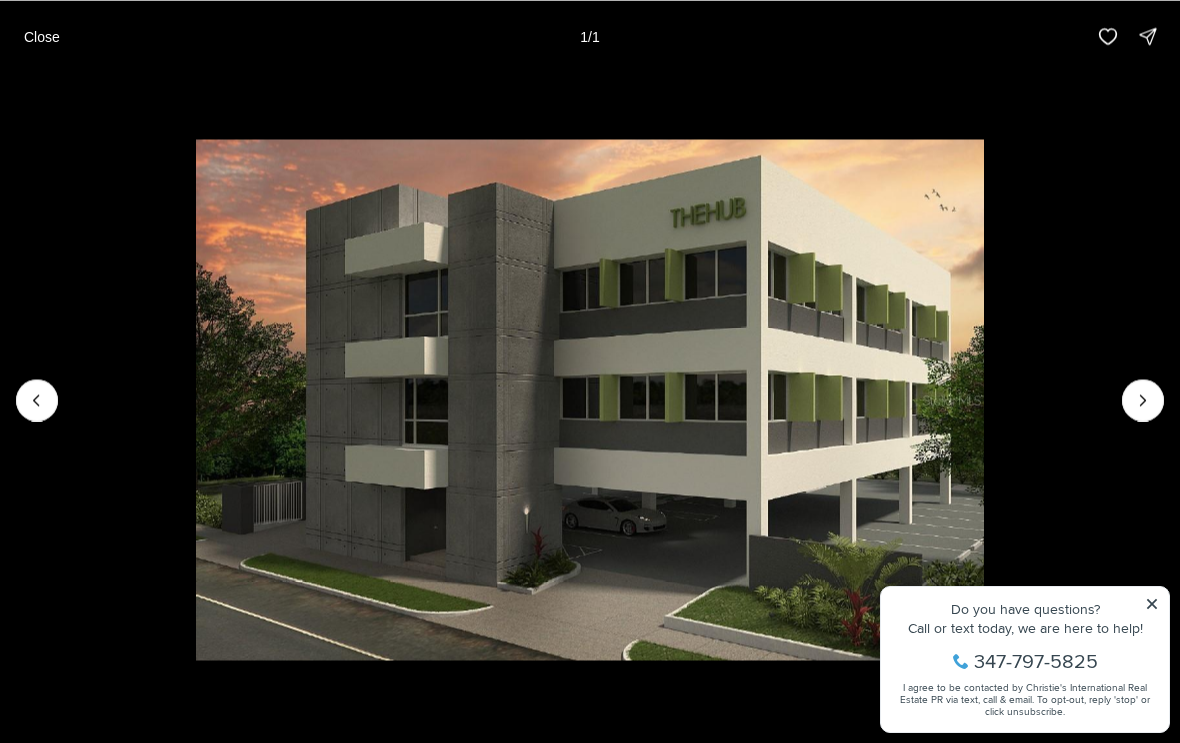 click at bounding box center [1143, 400] 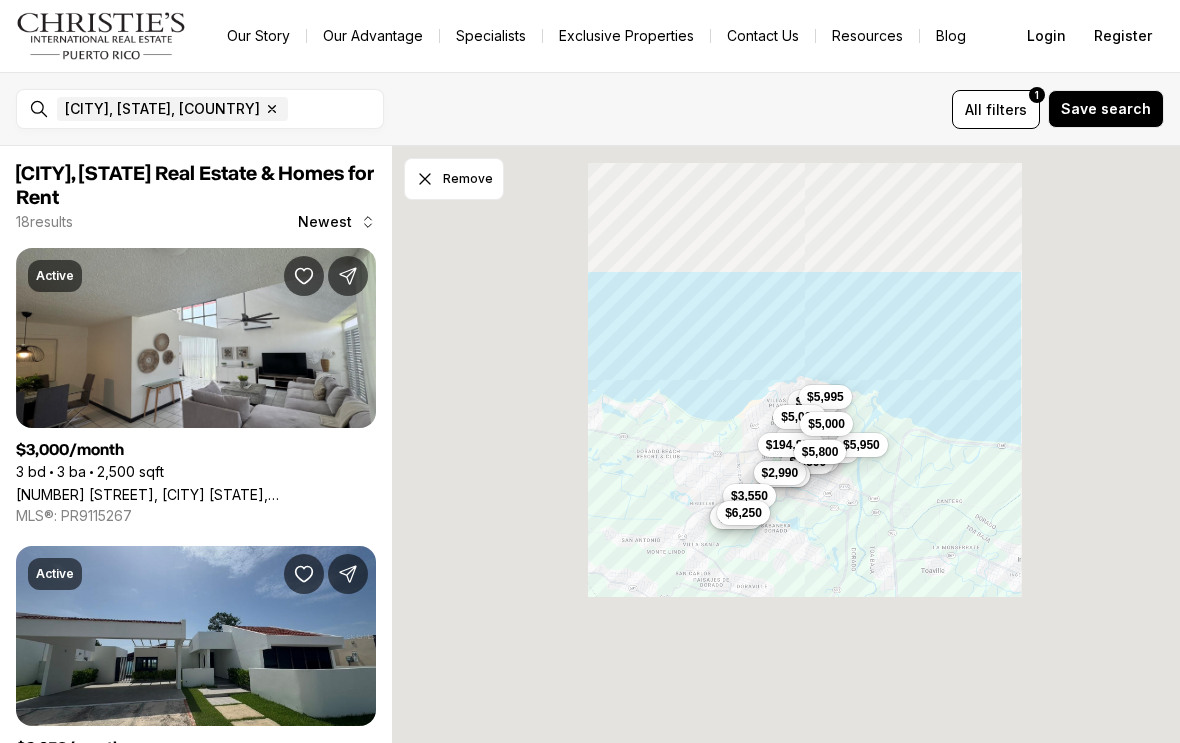scroll, scrollTop: 0, scrollLeft: 0, axis: both 